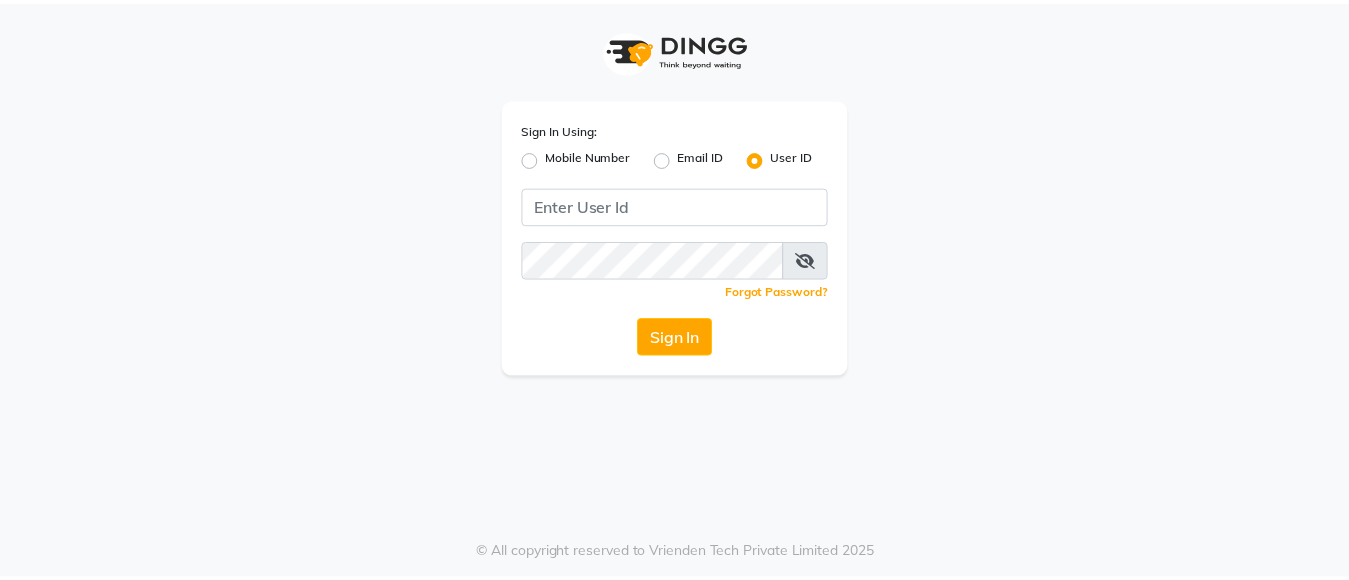 scroll, scrollTop: 0, scrollLeft: 0, axis: both 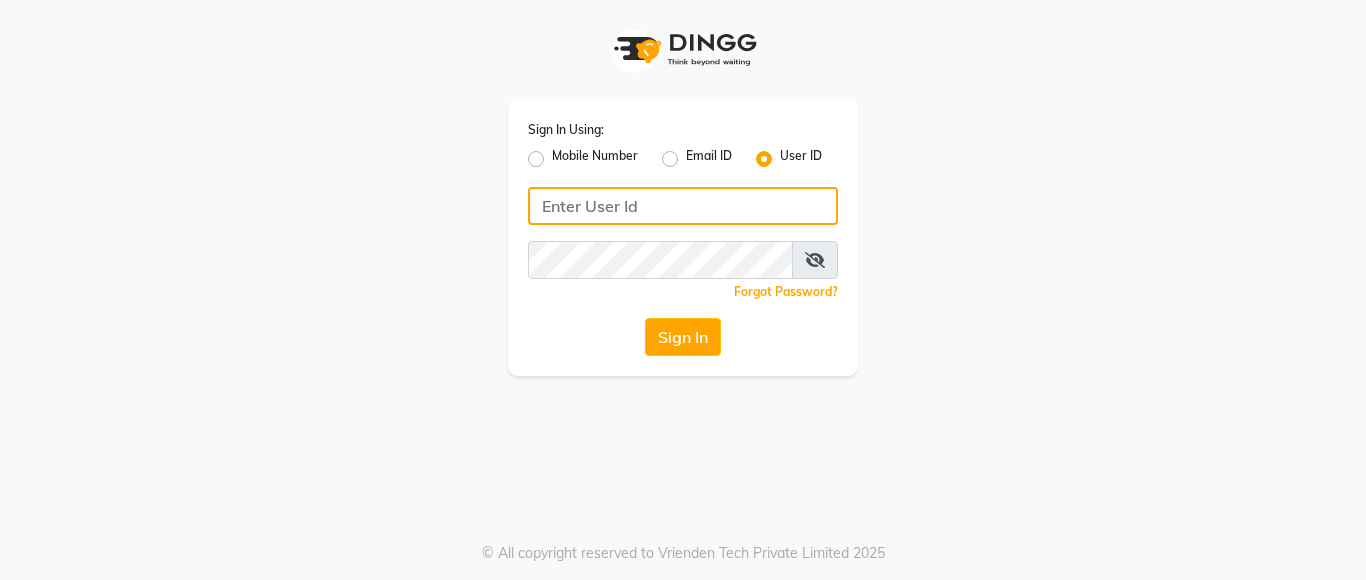 click 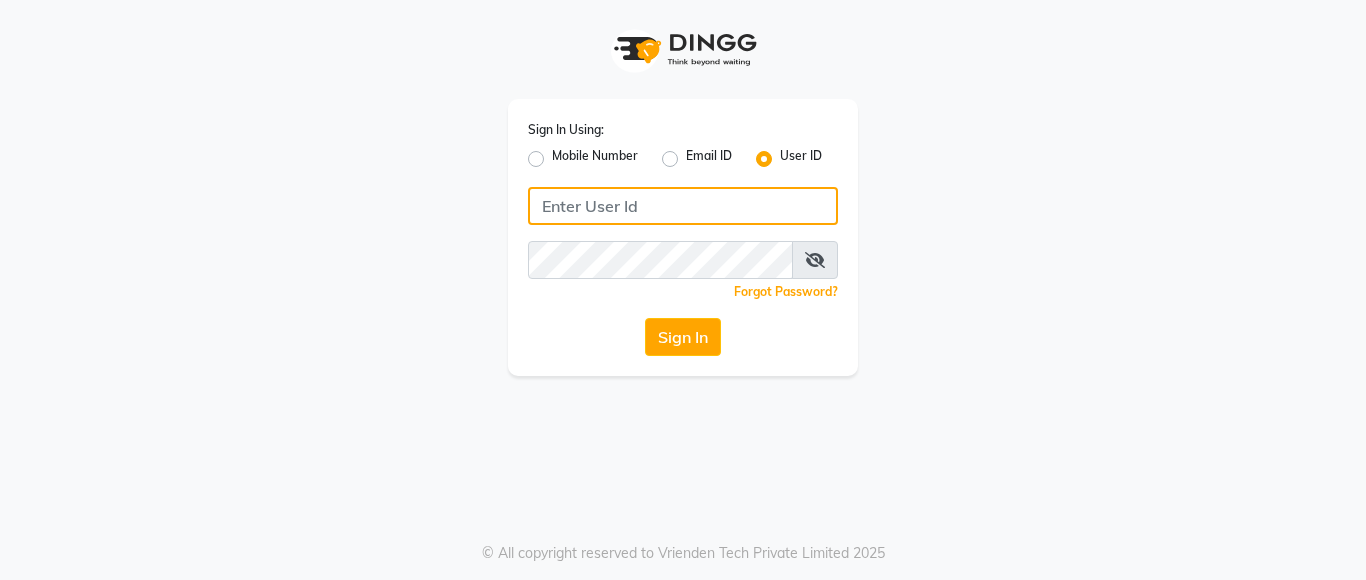 type on "s" 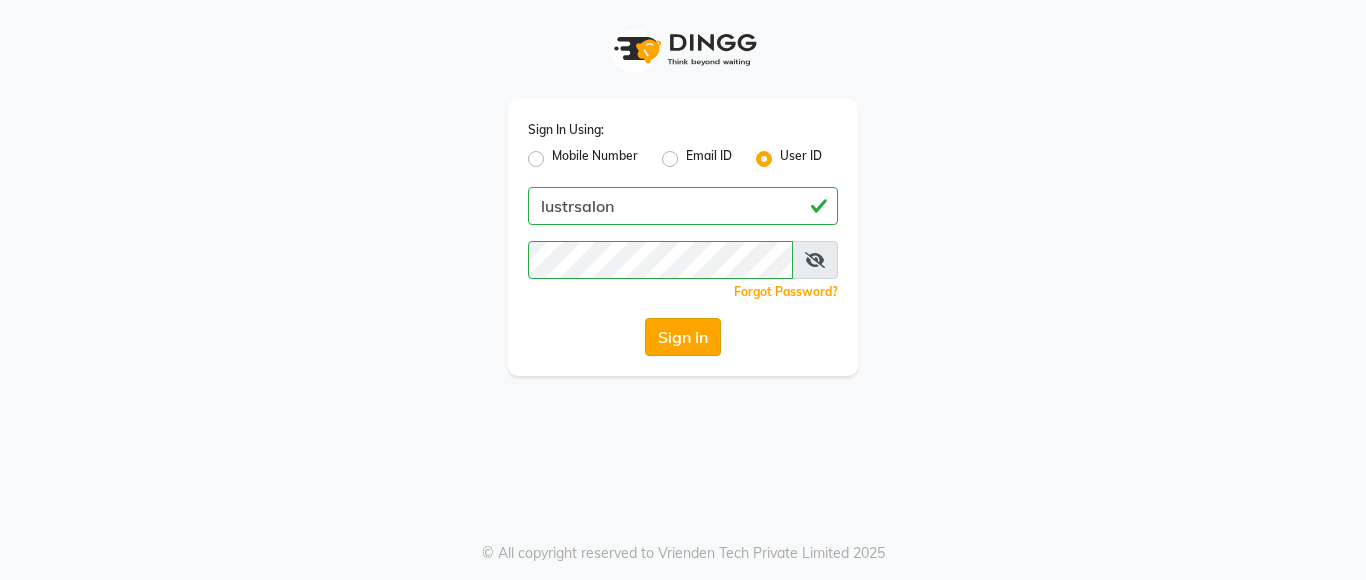 click on "Sign In" 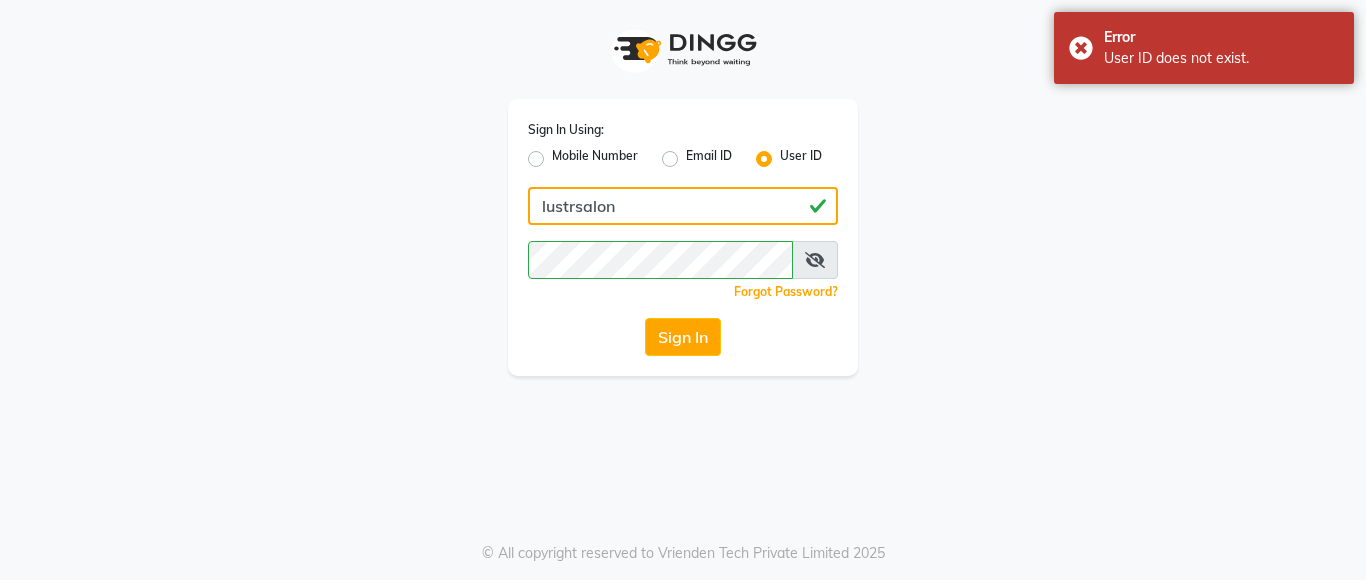 click on "lustrsalon" 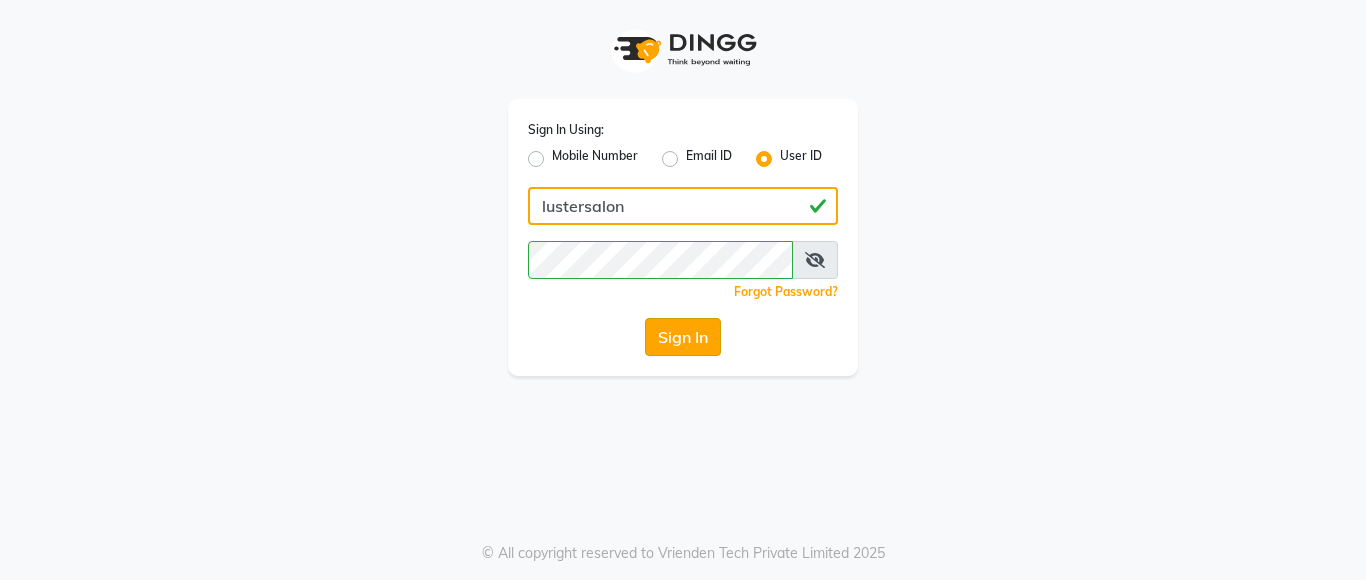 type on "lustersalon" 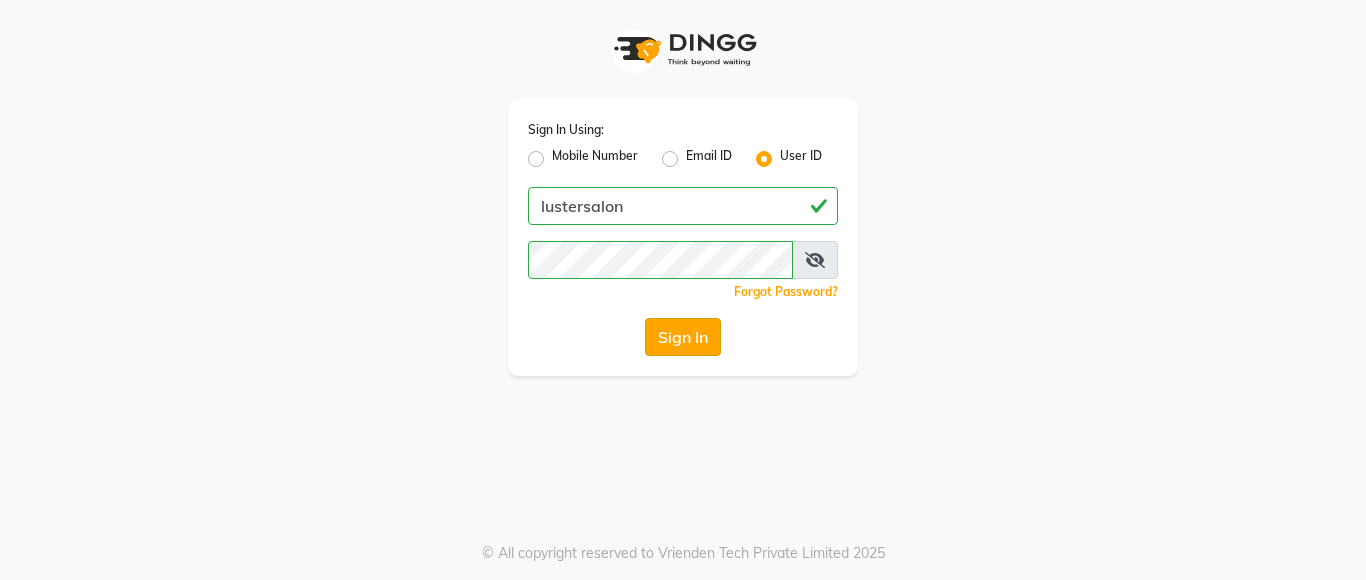 click on "Sign In" 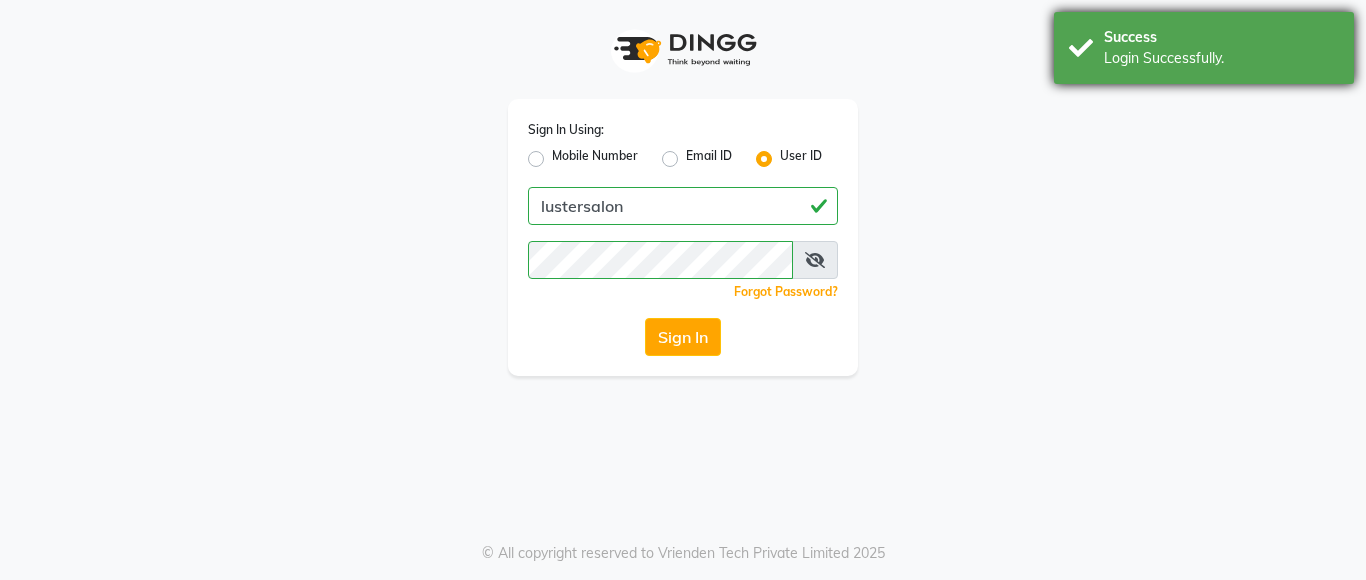 click on "Success" at bounding box center (1221, 37) 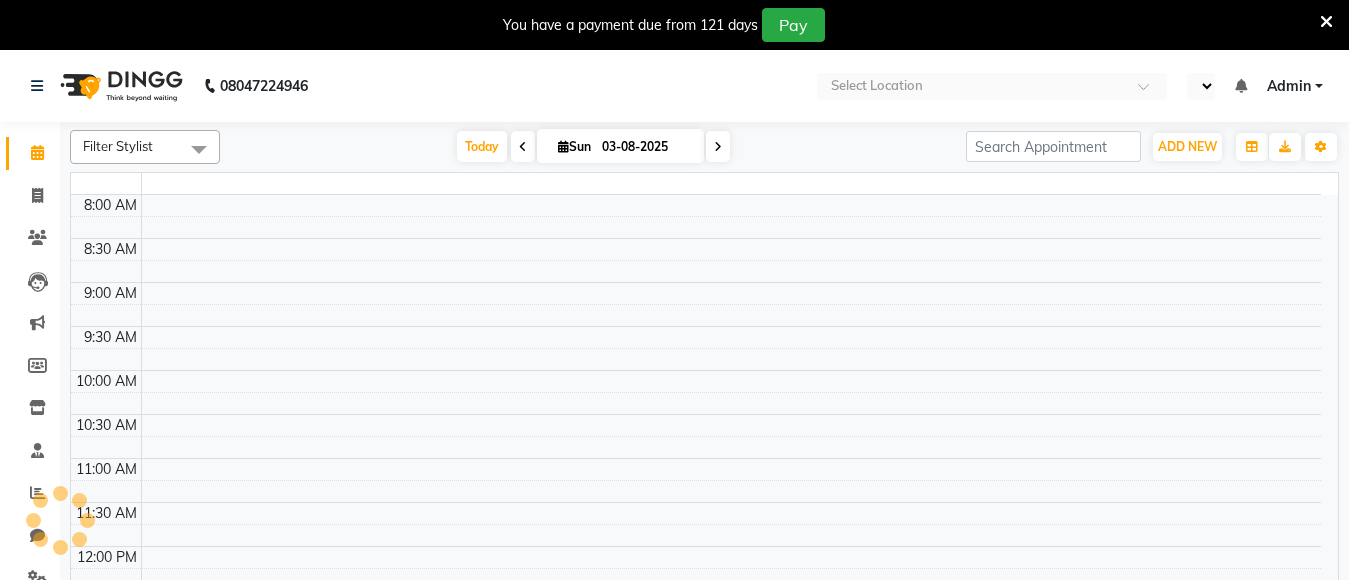 select on "en" 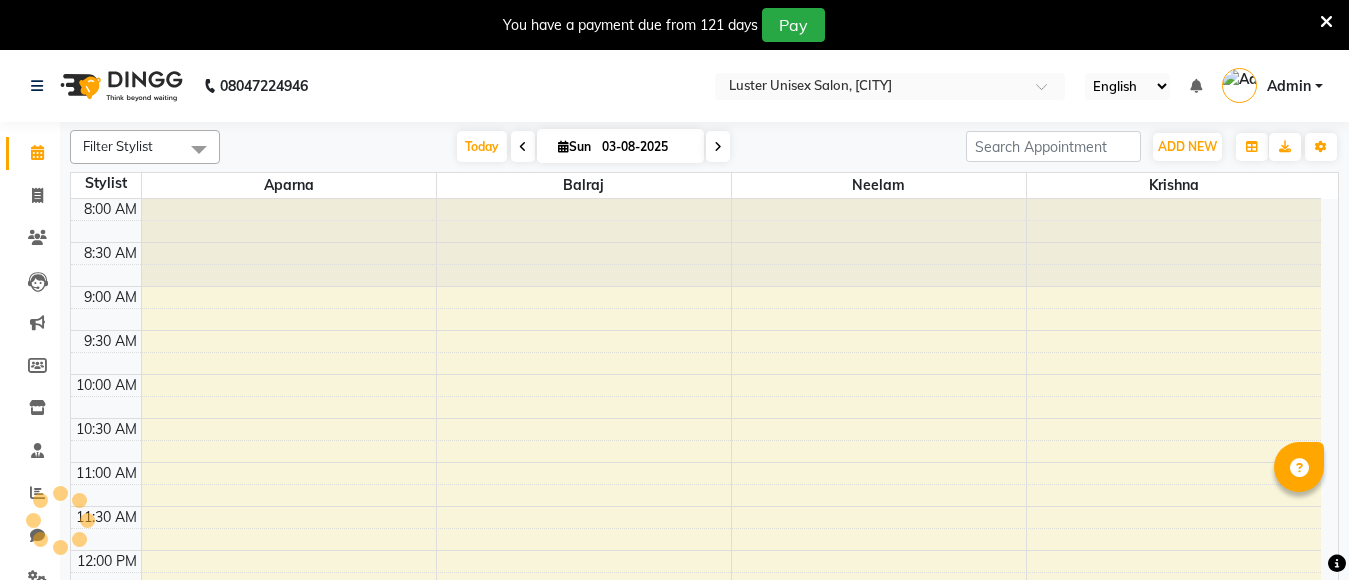 click on "You have a payment due from 121 days   Pay" at bounding box center (674, 25) 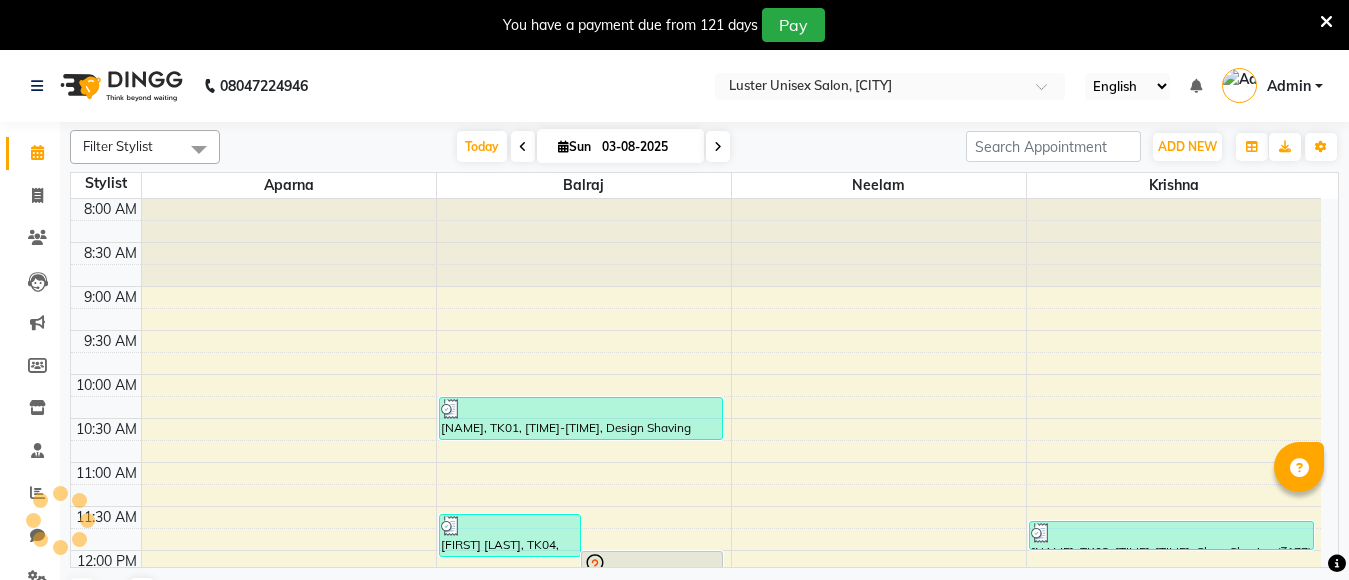click at bounding box center (1326, 22) 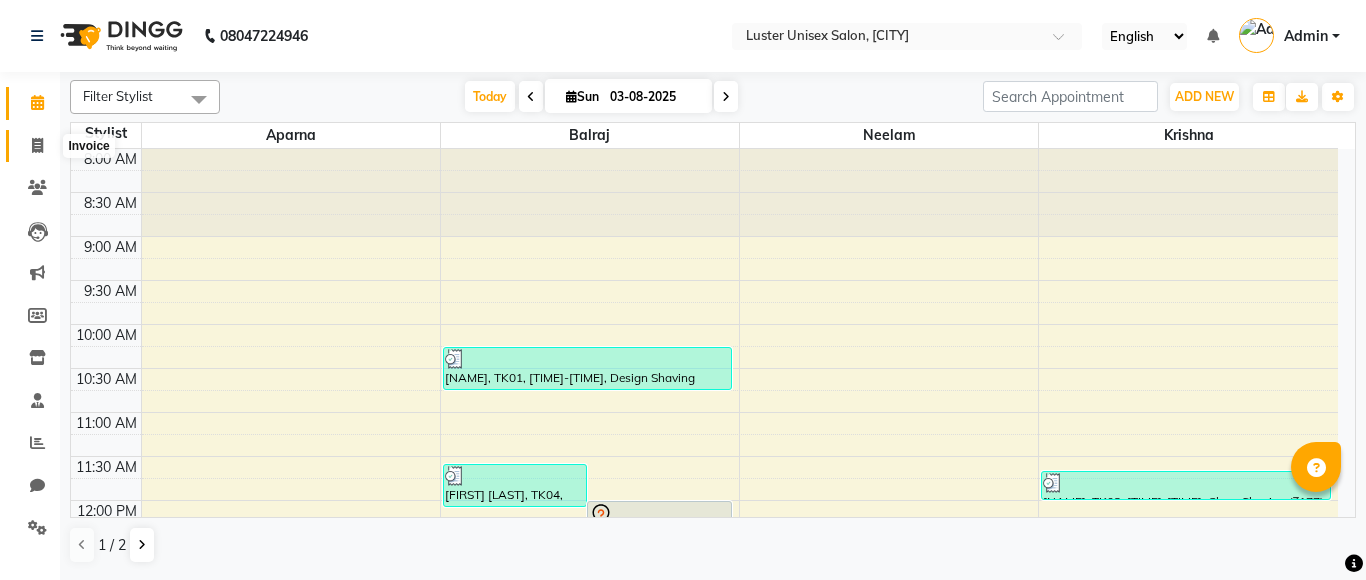 click 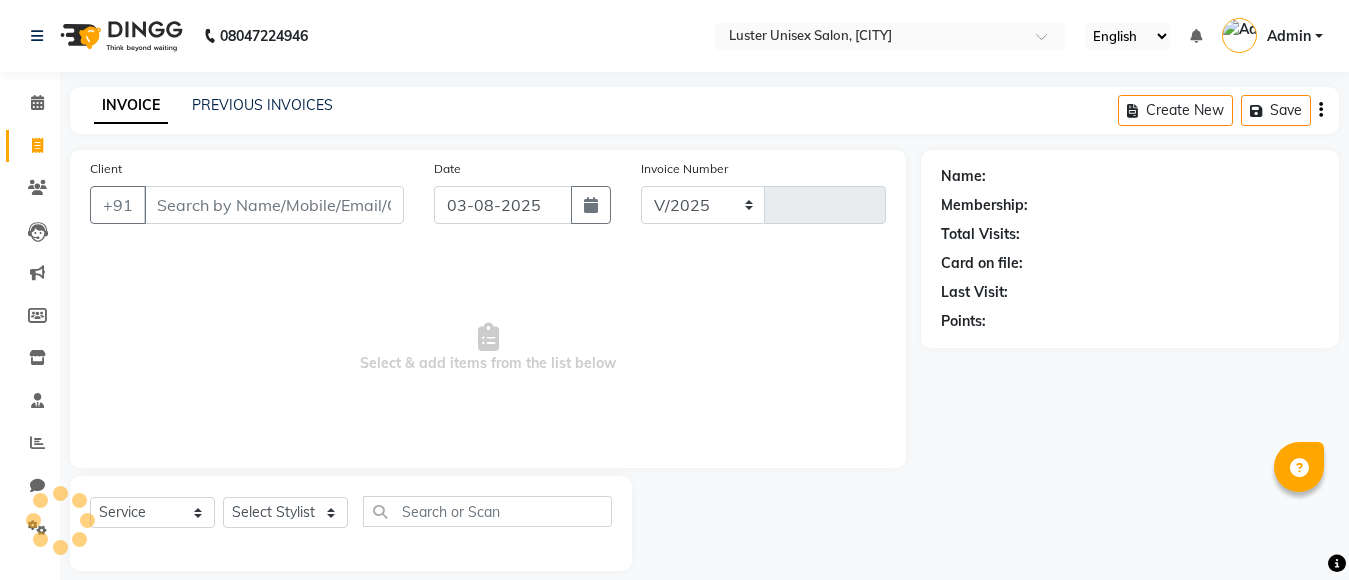 select on "7467" 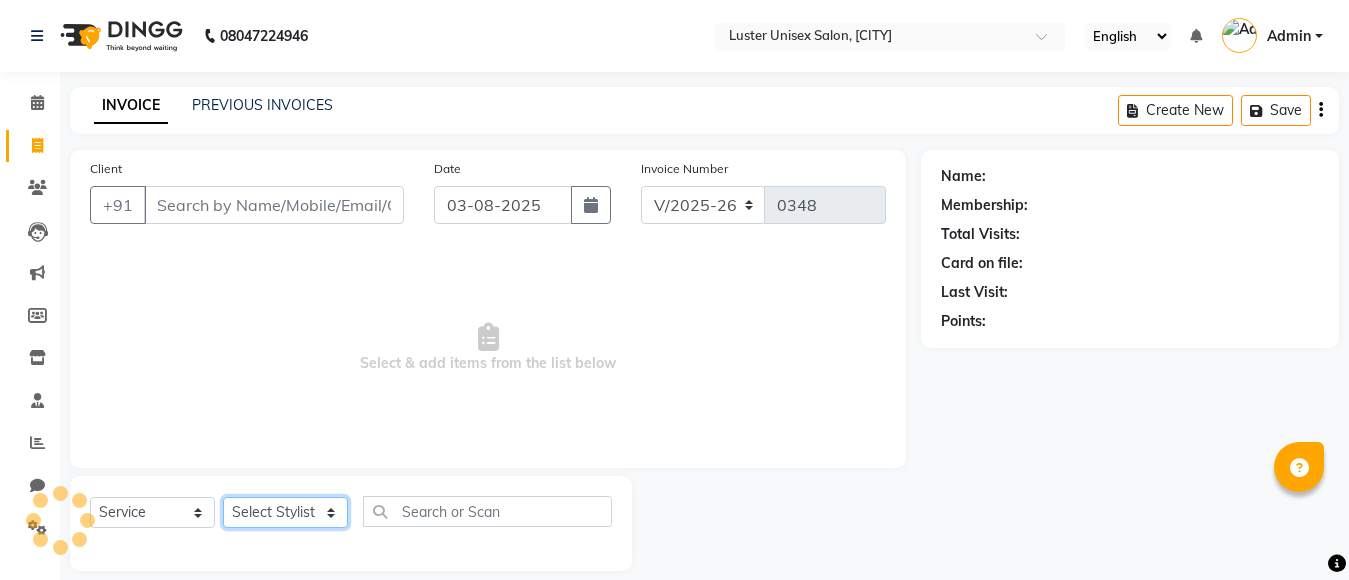 click on "Select Stylist" 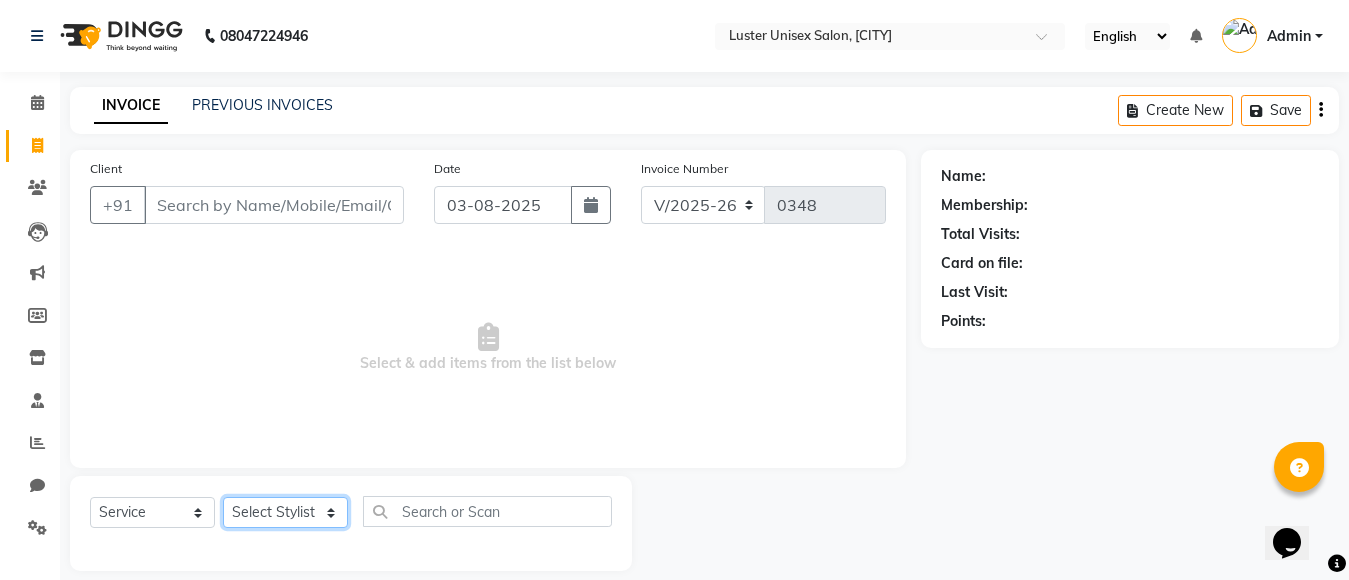 scroll, scrollTop: 0, scrollLeft: 0, axis: both 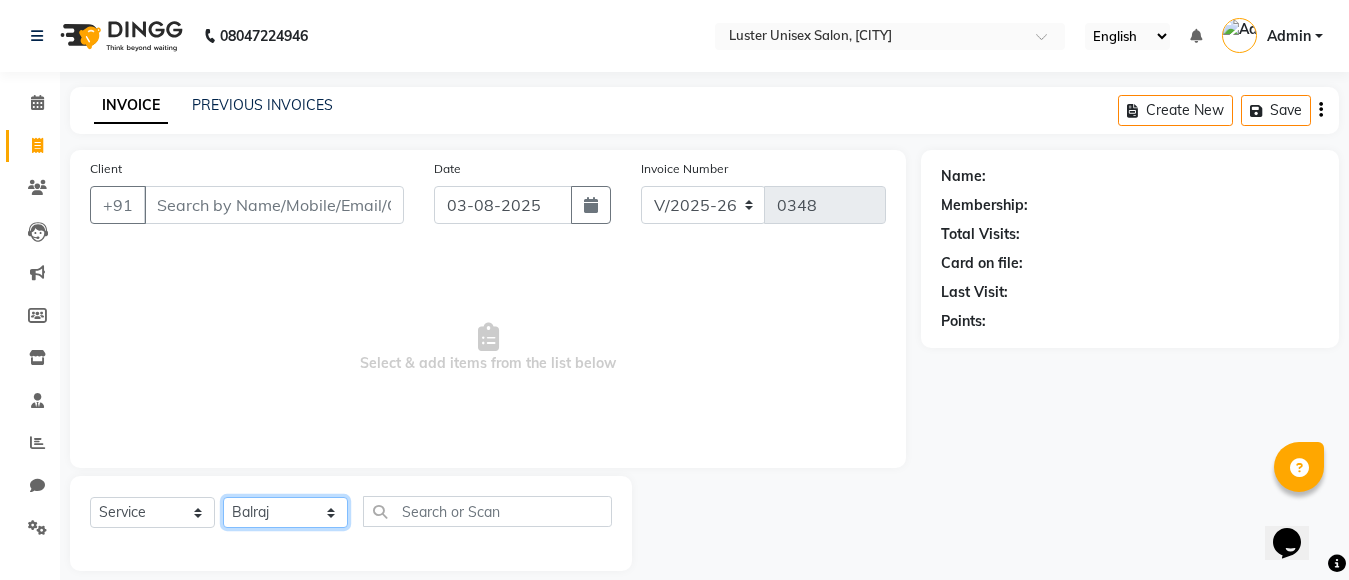 click on "Select Stylist [FIRST] [LAST] [LAST] [LAST]" 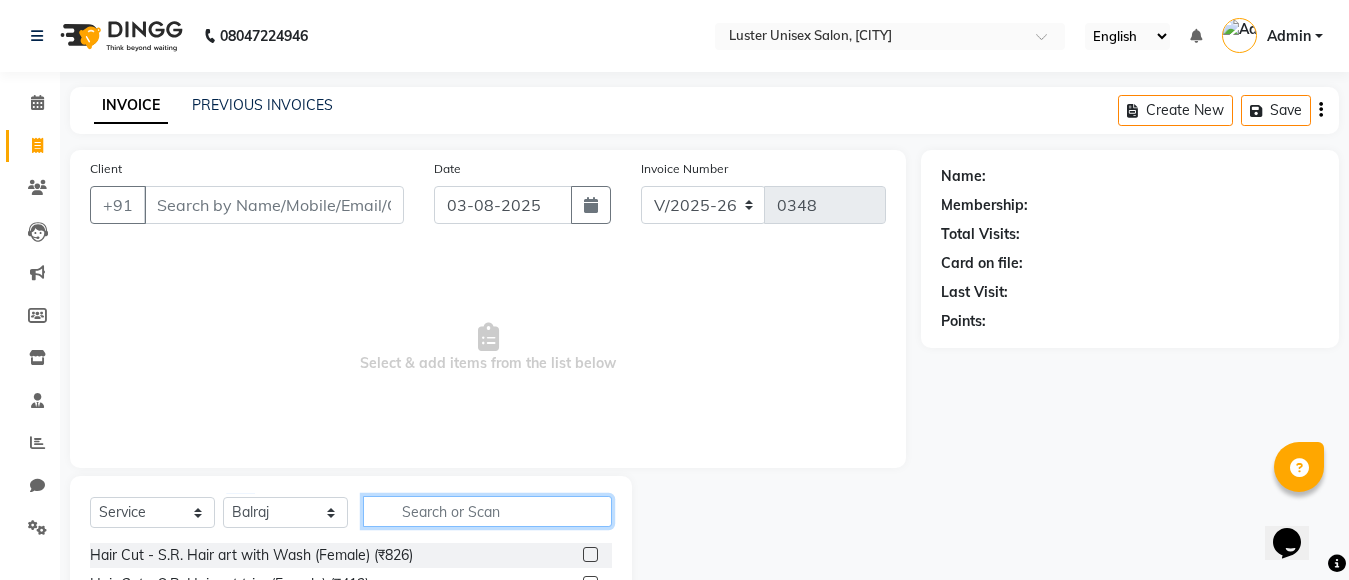 click 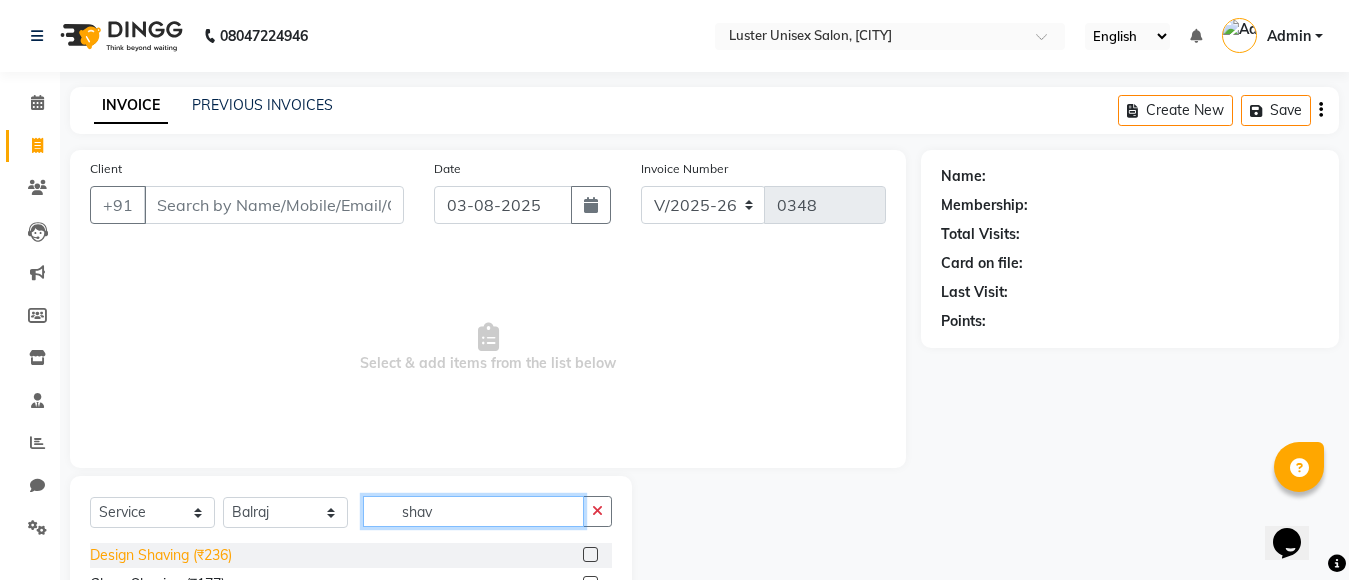 type on "shav" 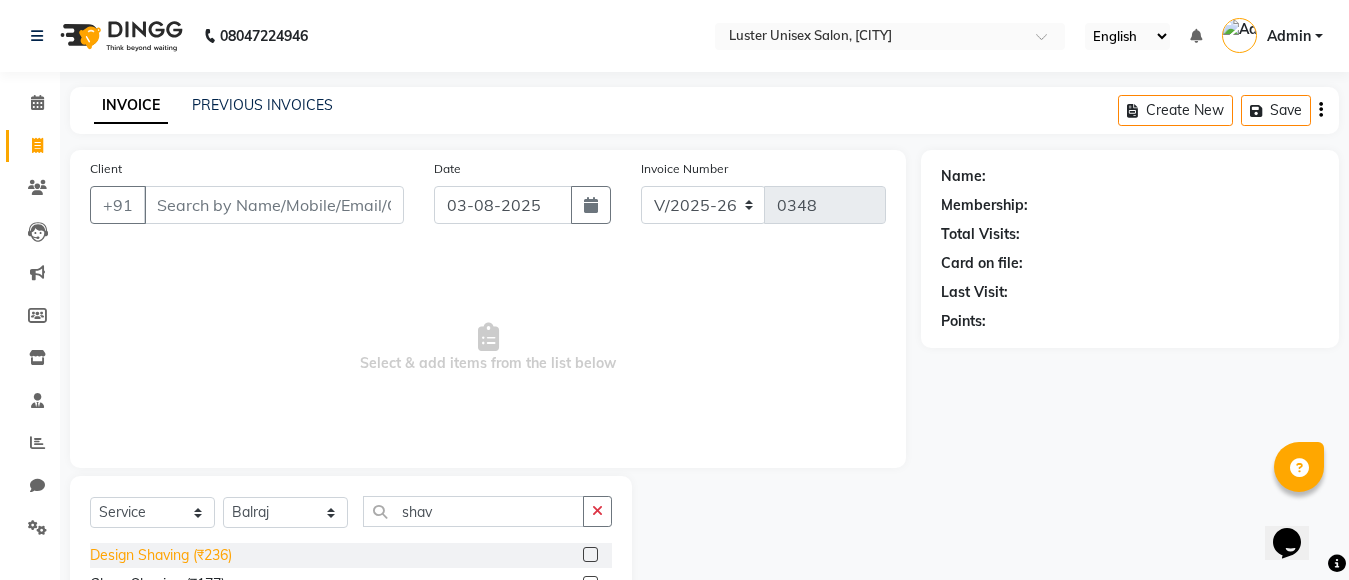 click on "Design Shaving (₹236)" 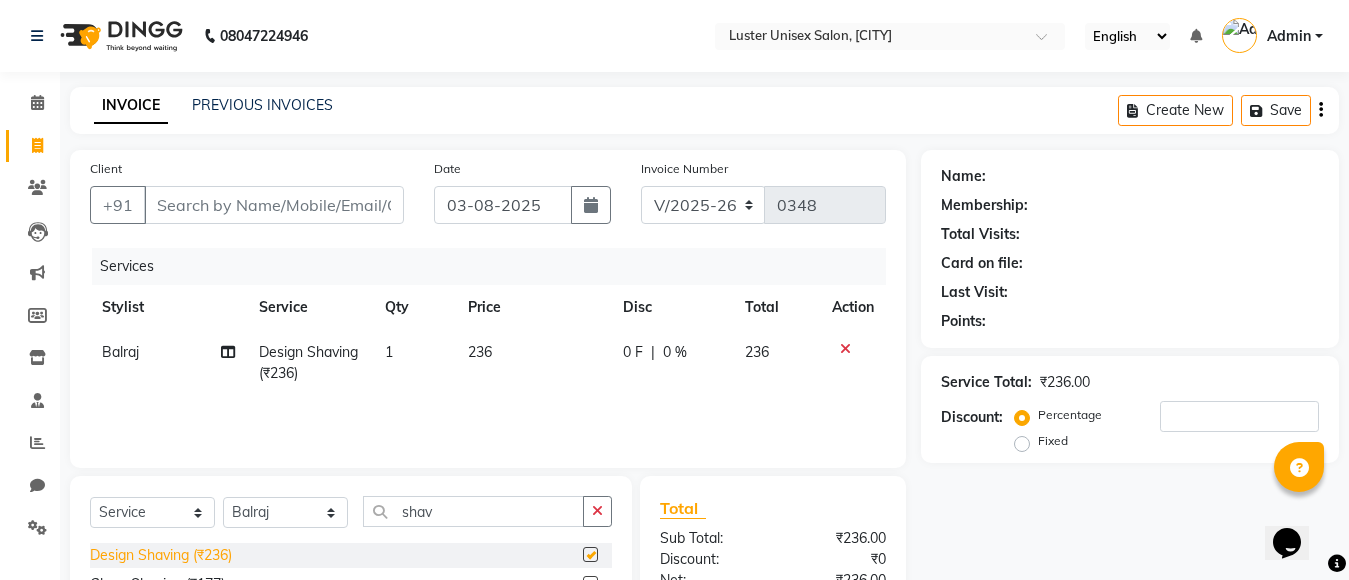 checkbox on "false" 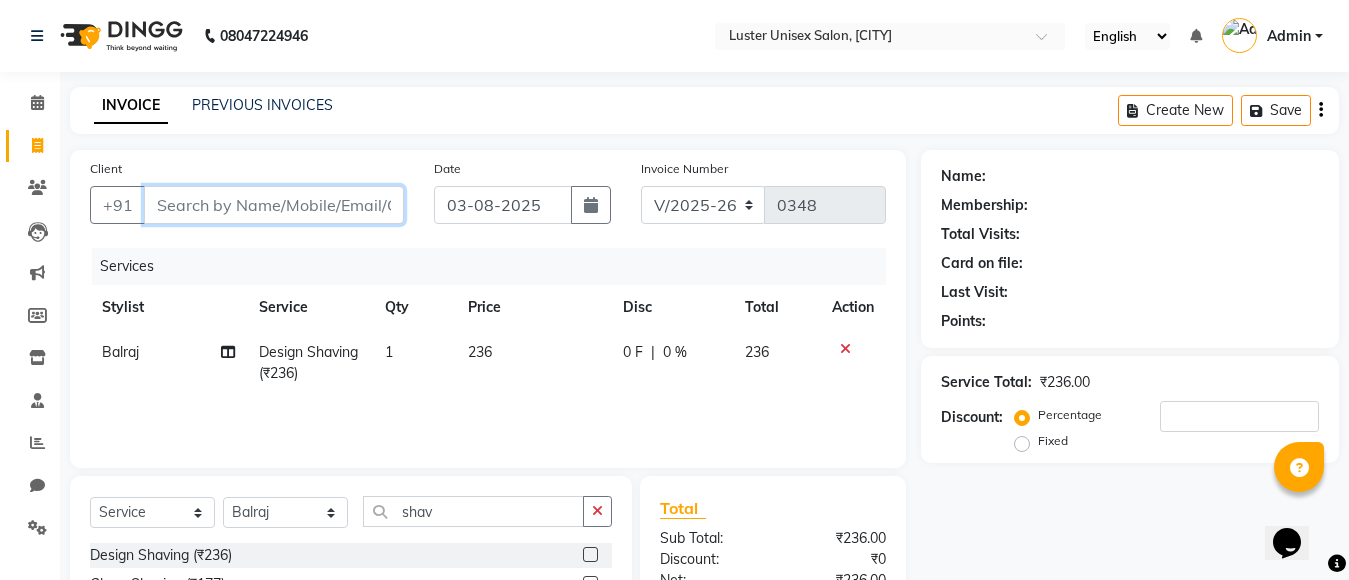 click on "Client" at bounding box center (274, 205) 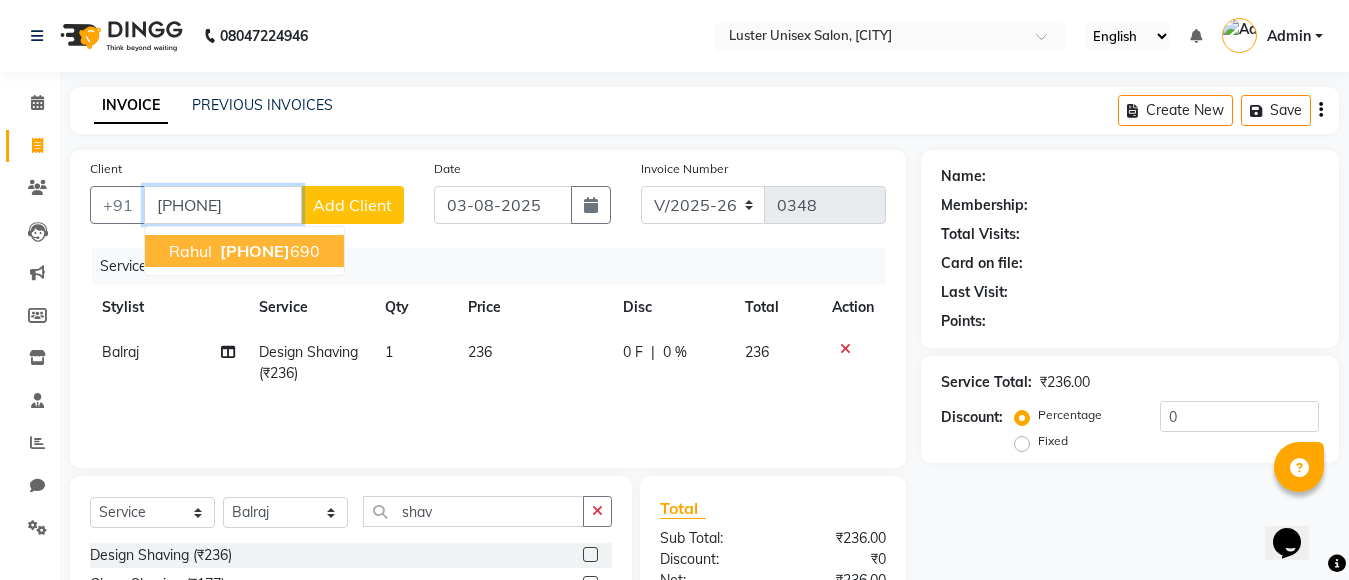 click on "[PHONE]" at bounding box center (255, 251) 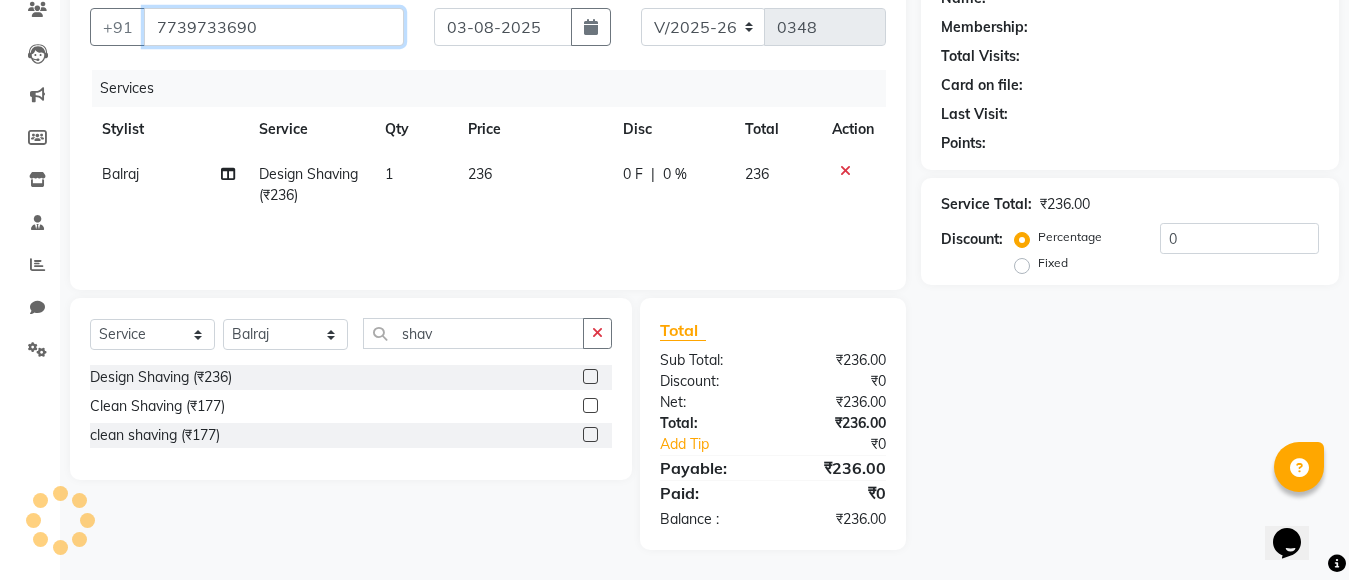 scroll, scrollTop: 89, scrollLeft: 0, axis: vertical 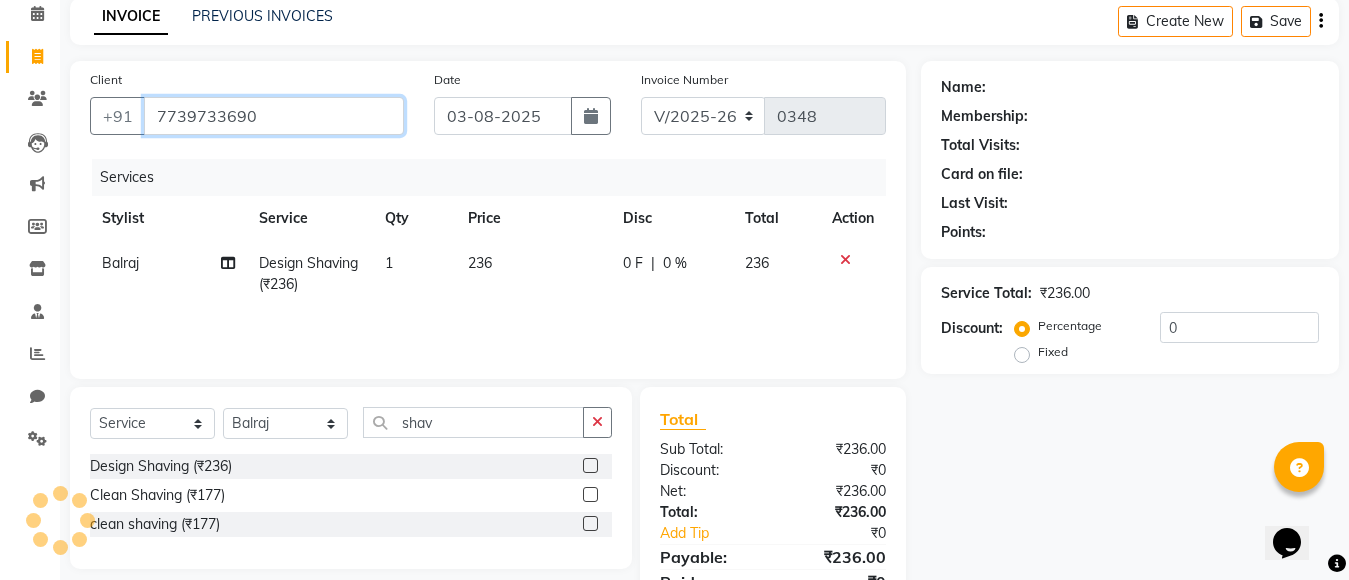type on "7739733690" 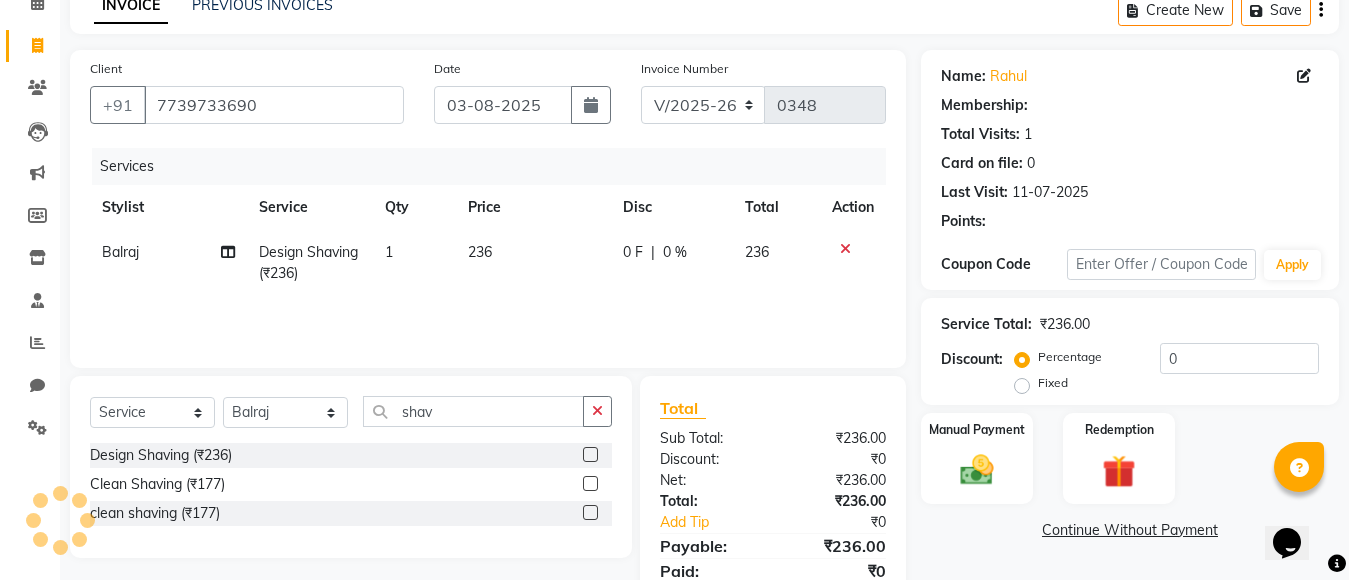 scroll, scrollTop: 178, scrollLeft: 0, axis: vertical 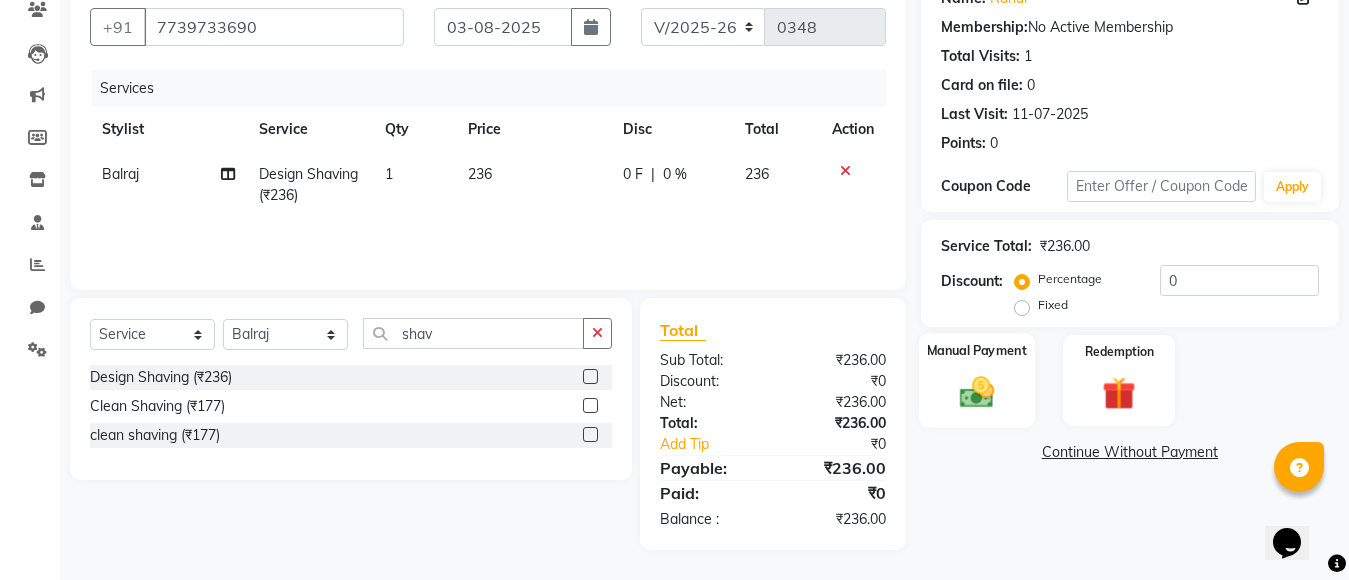 click 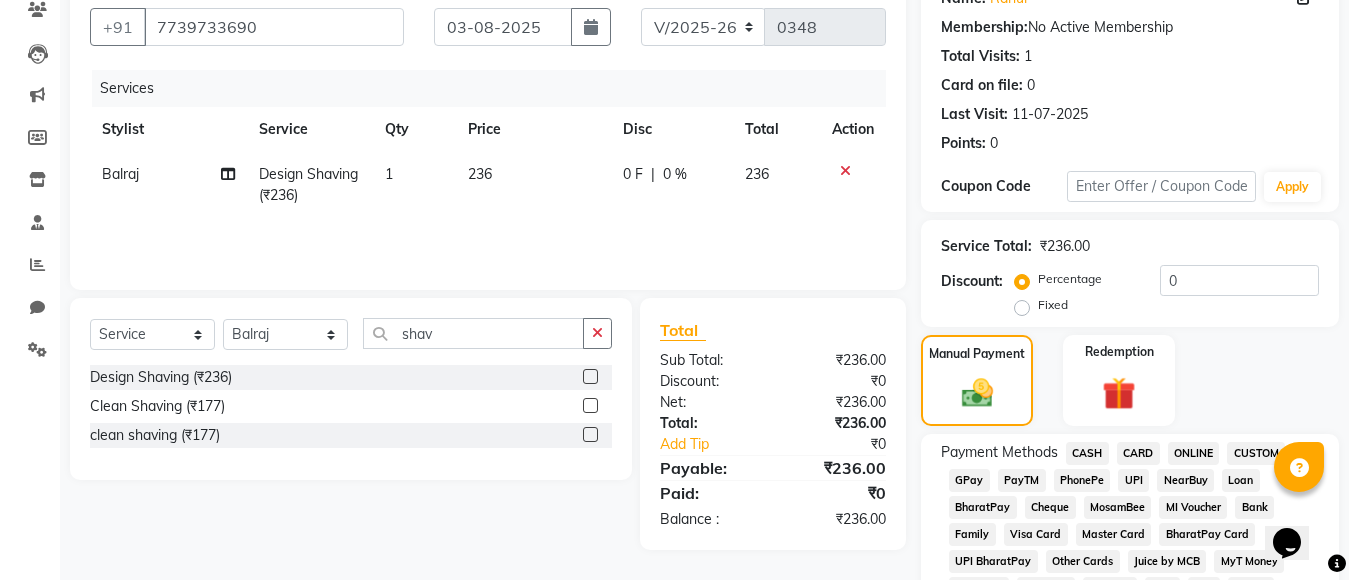 click on "GPay" 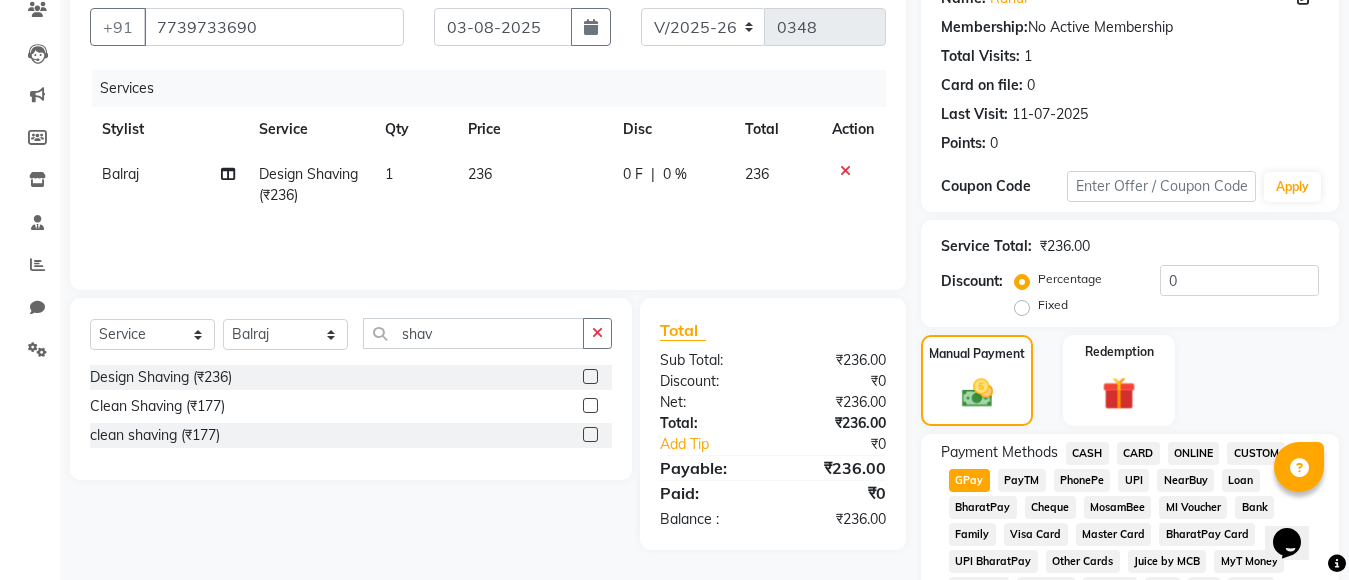 scroll, scrollTop: 949, scrollLeft: 0, axis: vertical 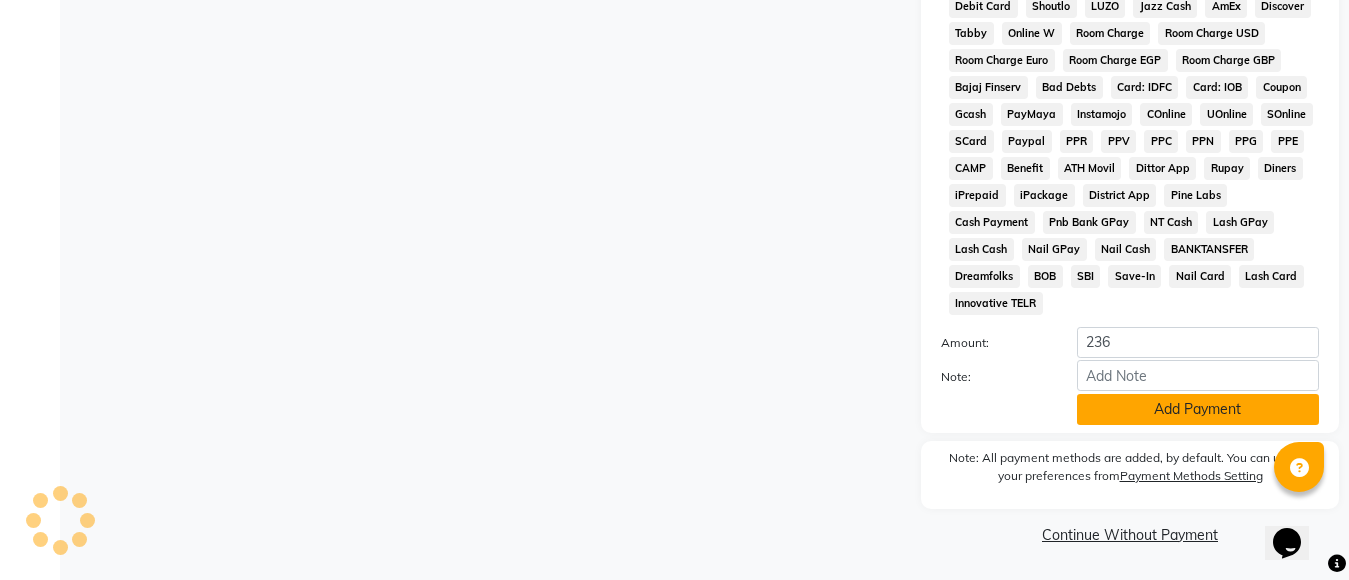 click on "Add Payment" 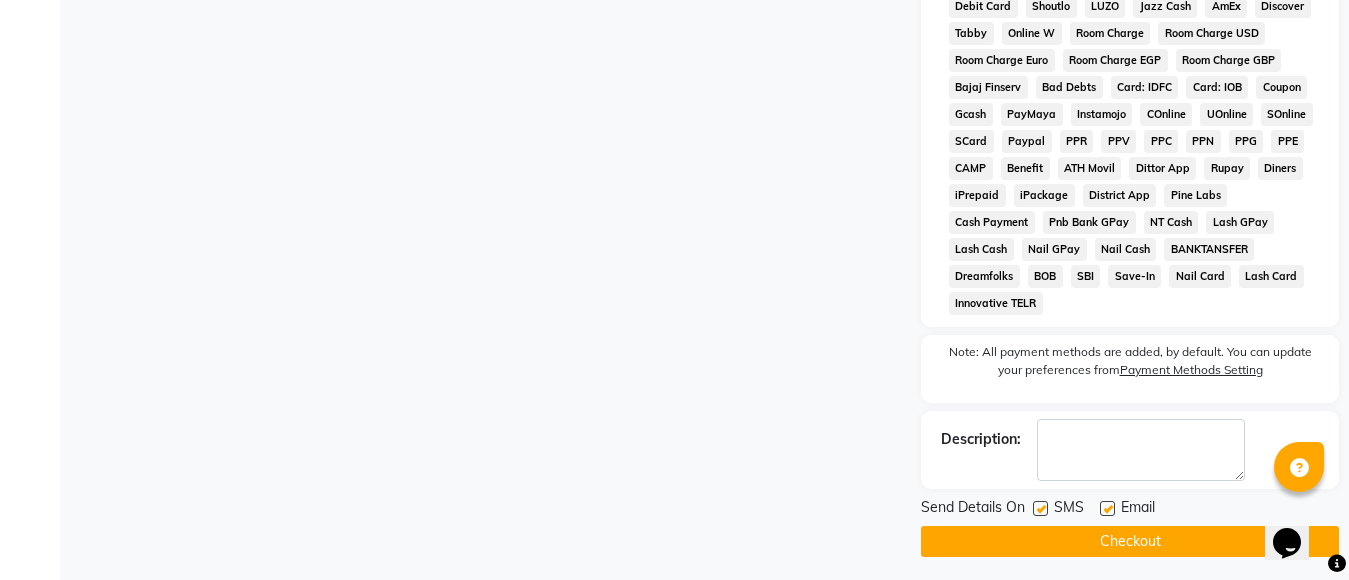 scroll, scrollTop: 956, scrollLeft: 0, axis: vertical 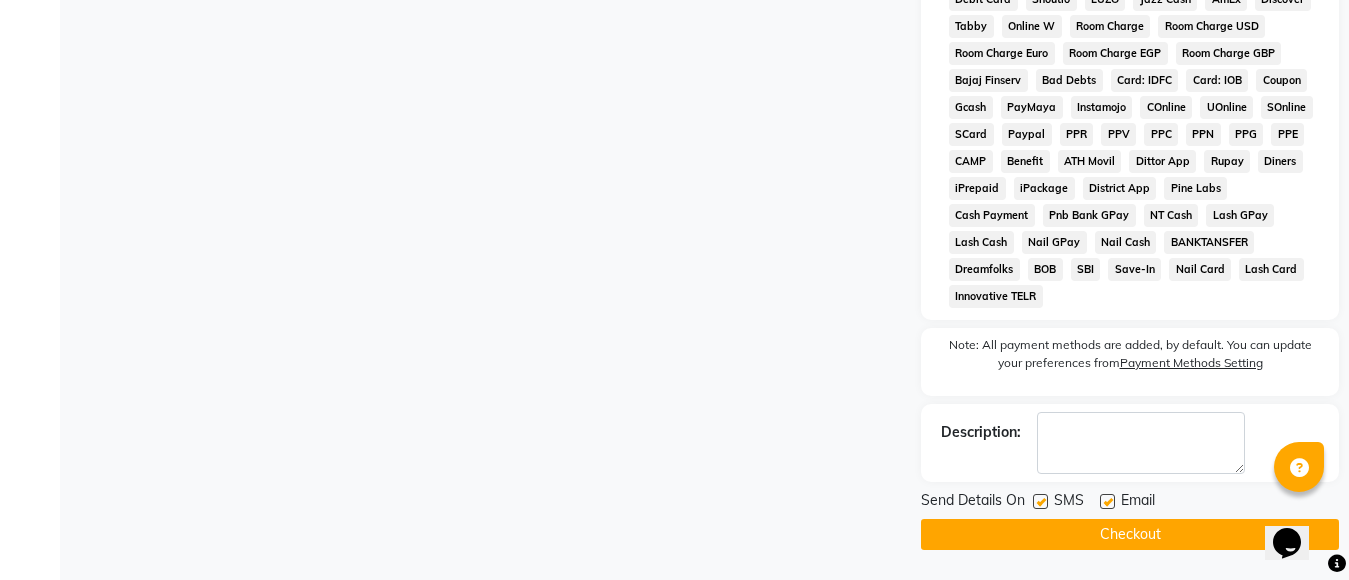 click on "Checkout" 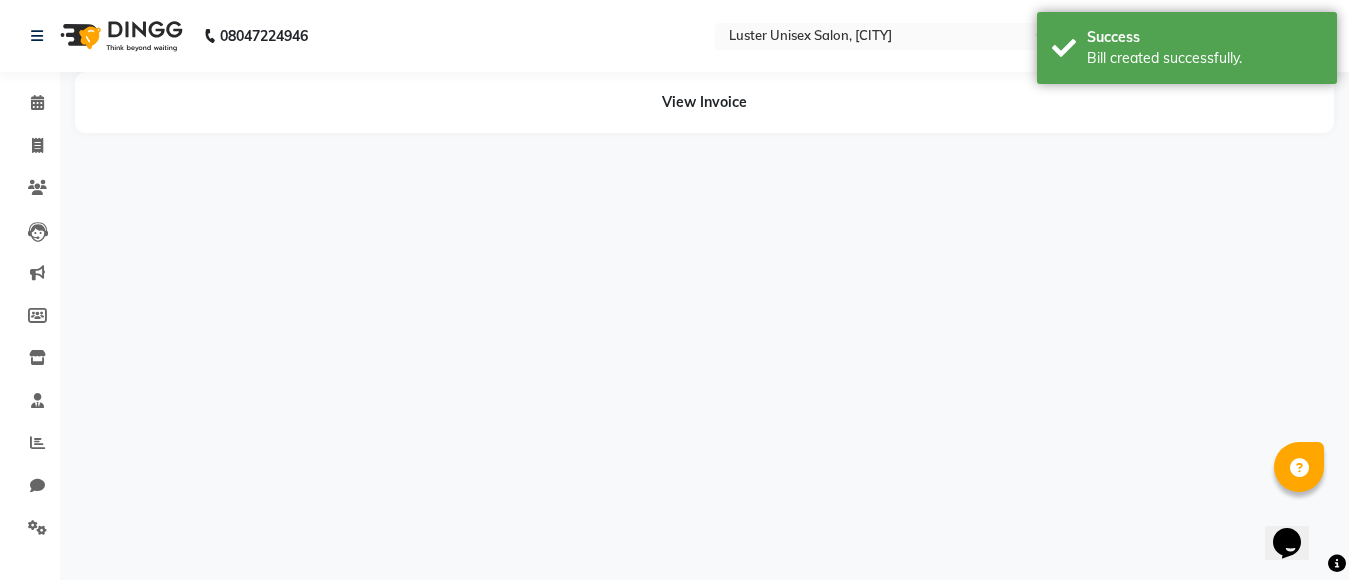 scroll, scrollTop: 0, scrollLeft: 0, axis: both 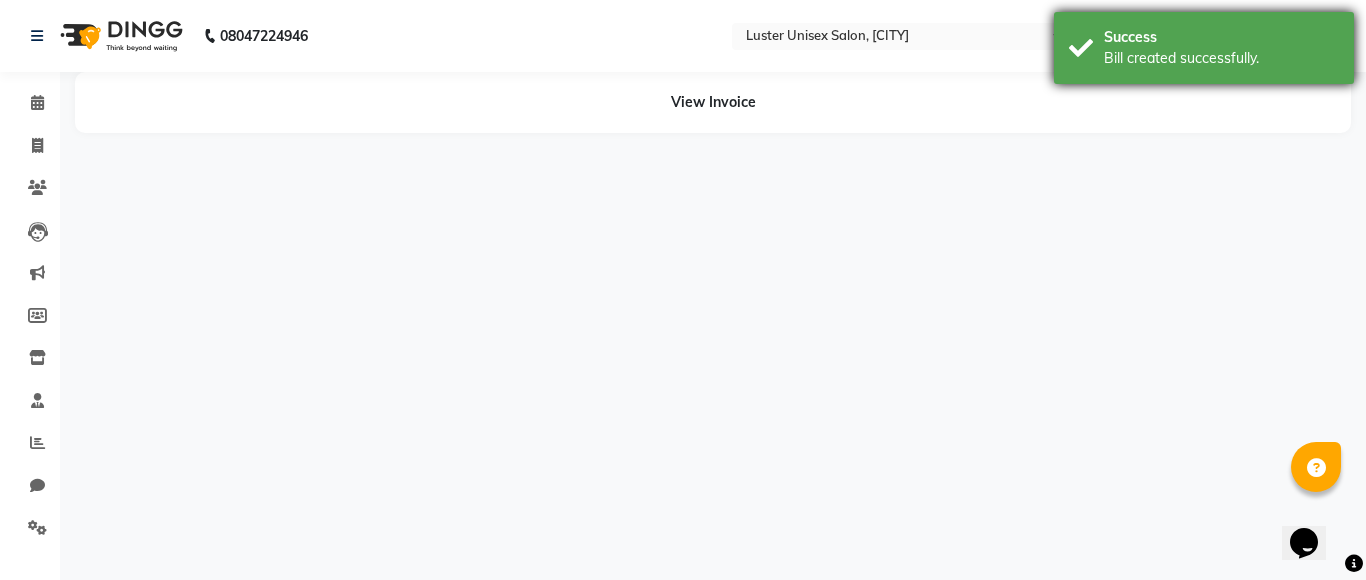 click on "Bill created successfully." at bounding box center (1221, 58) 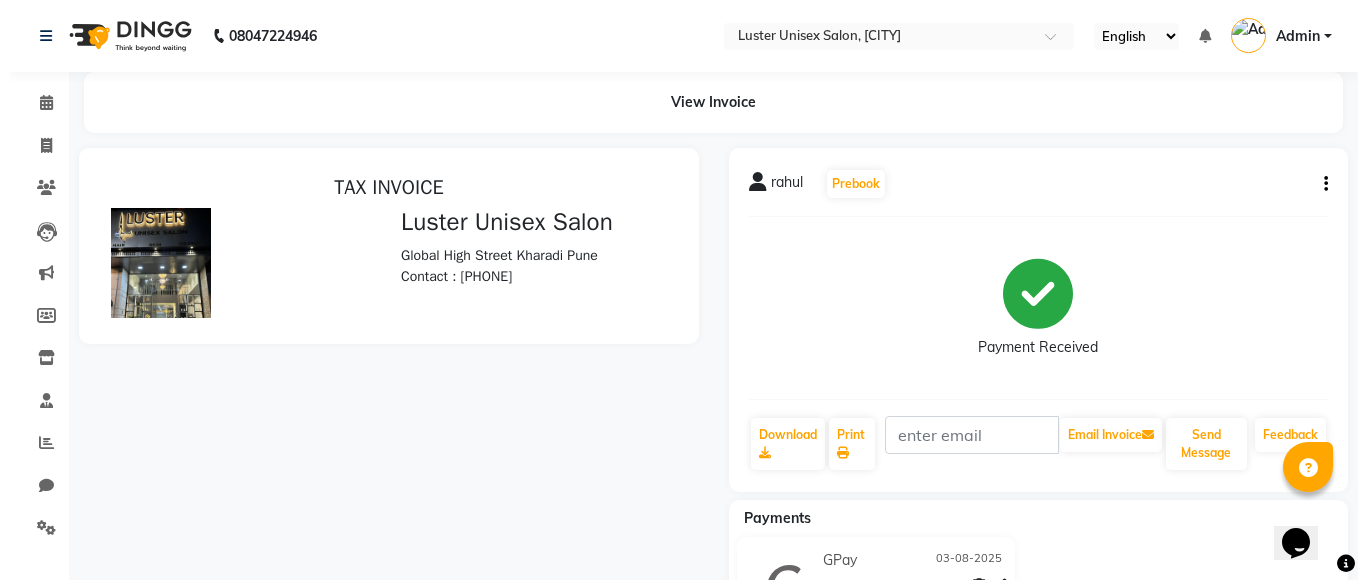 scroll, scrollTop: 0, scrollLeft: 0, axis: both 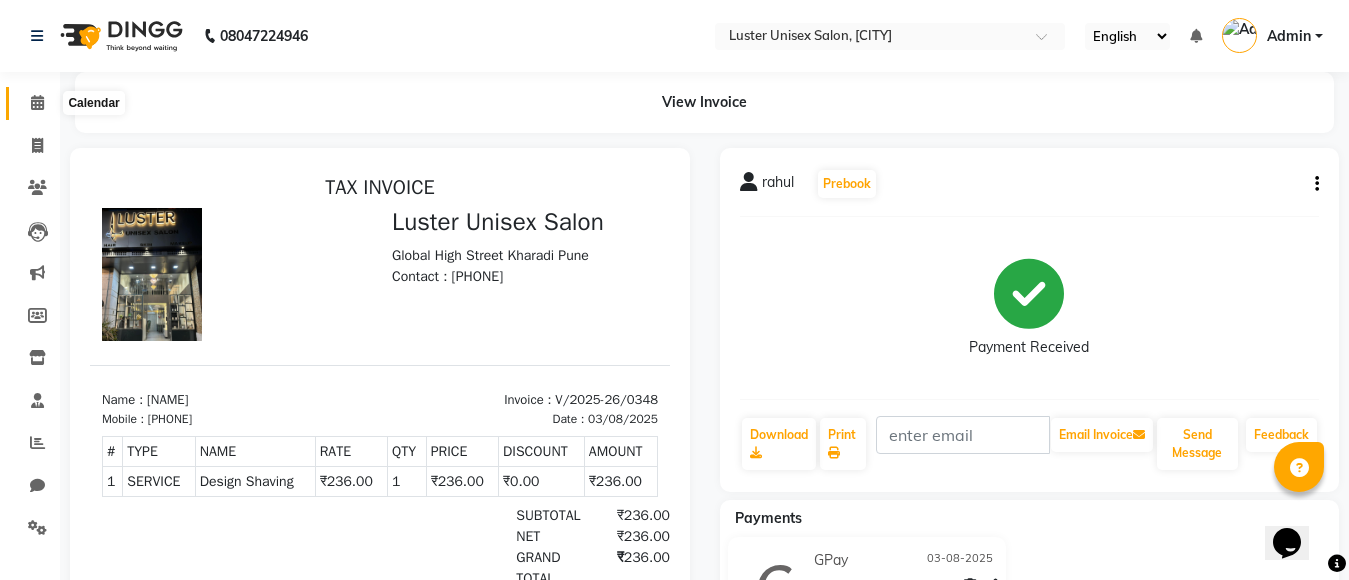 click 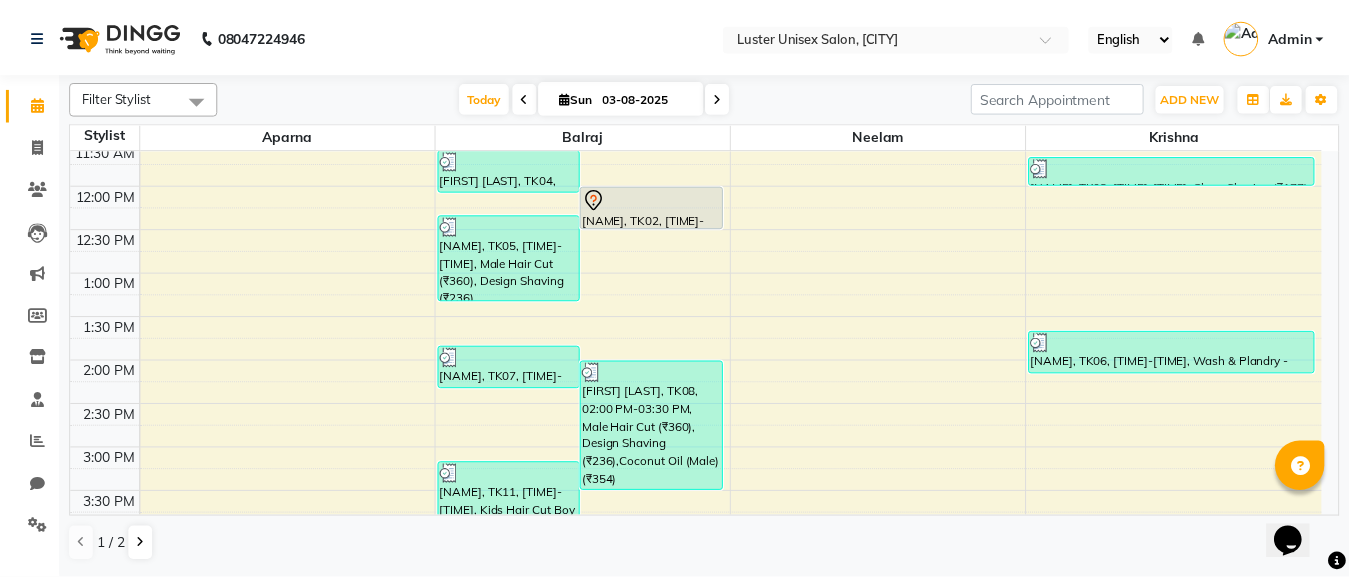 scroll, scrollTop: 225, scrollLeft: 0, axis: vertical 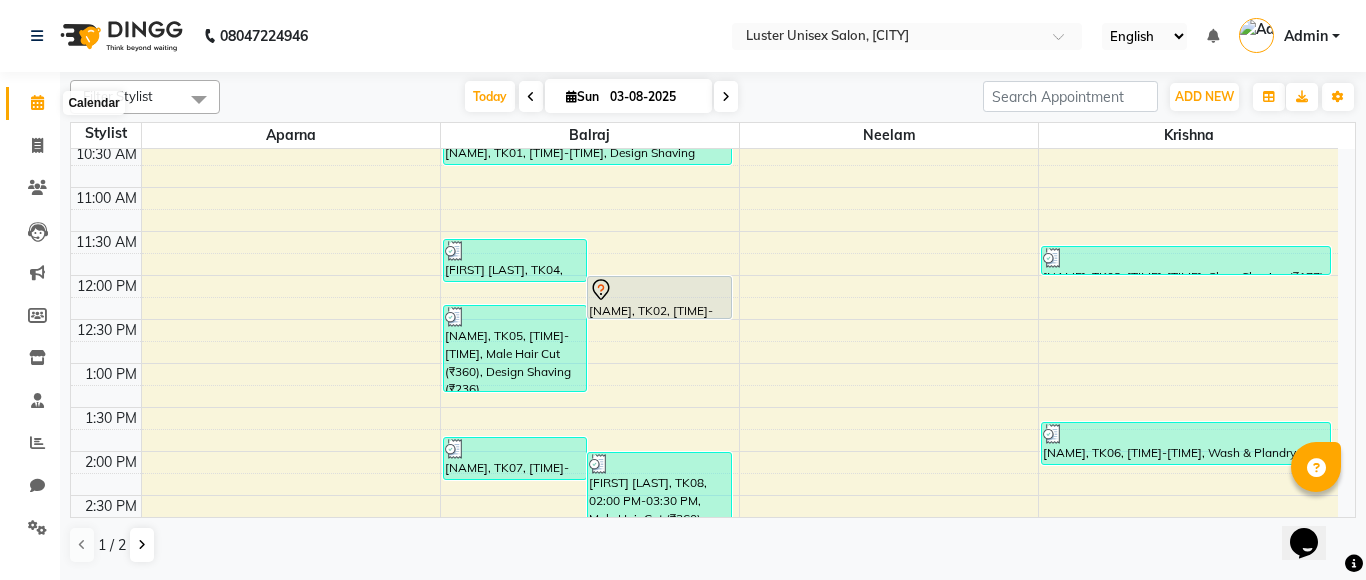 click 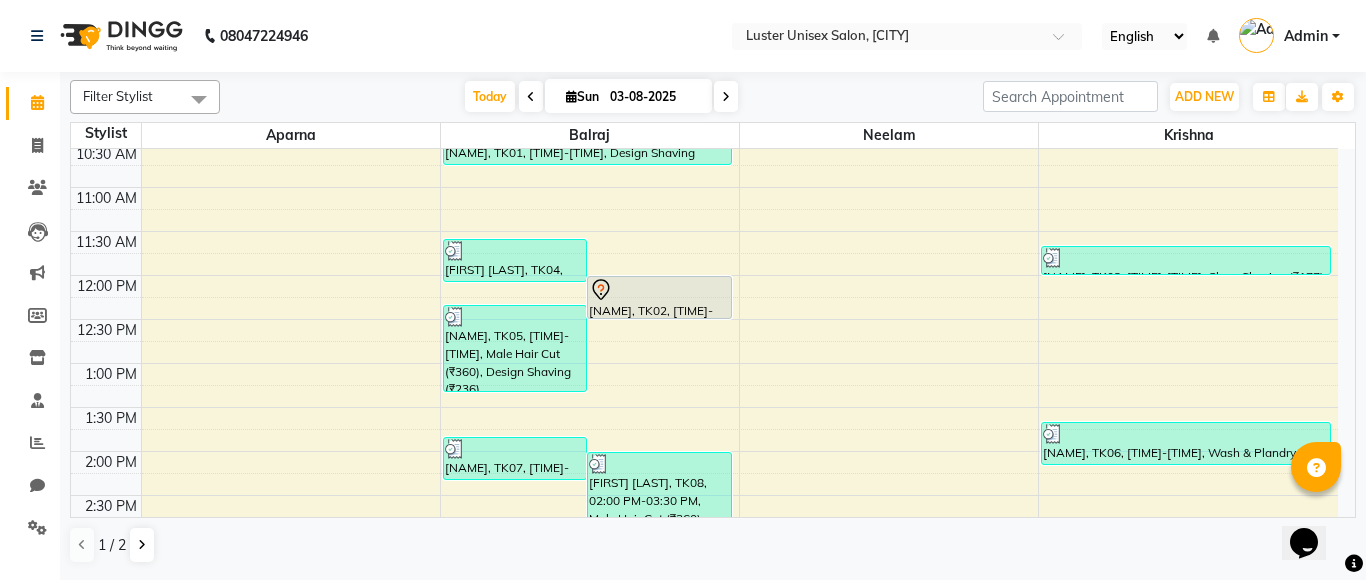 click 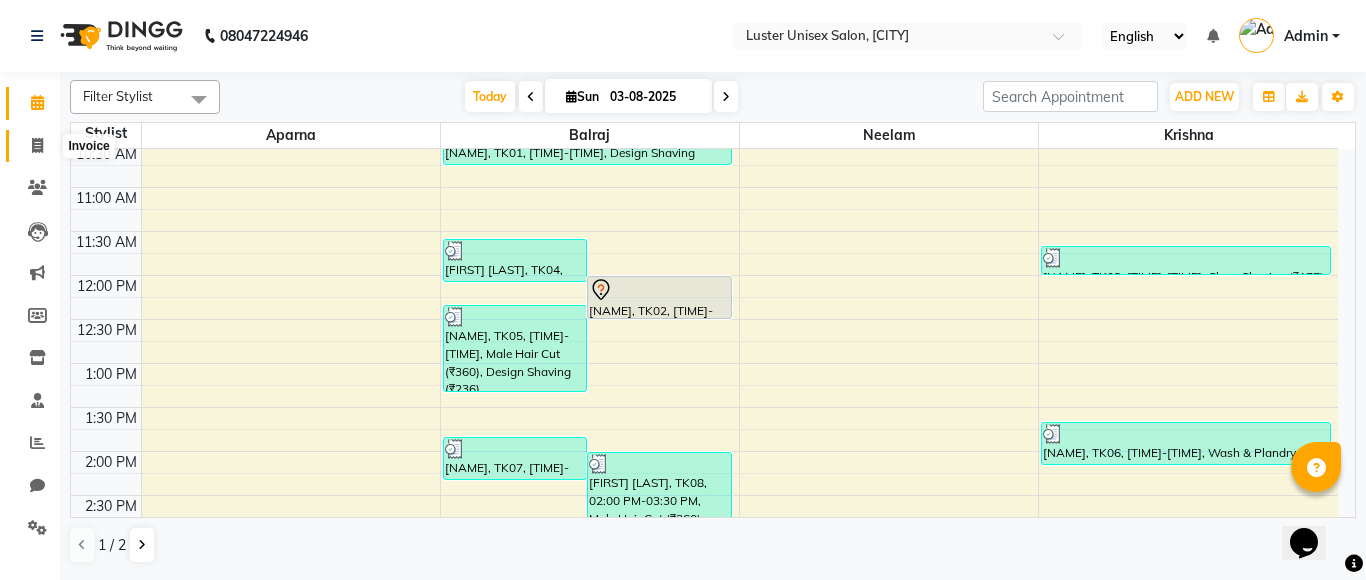 click 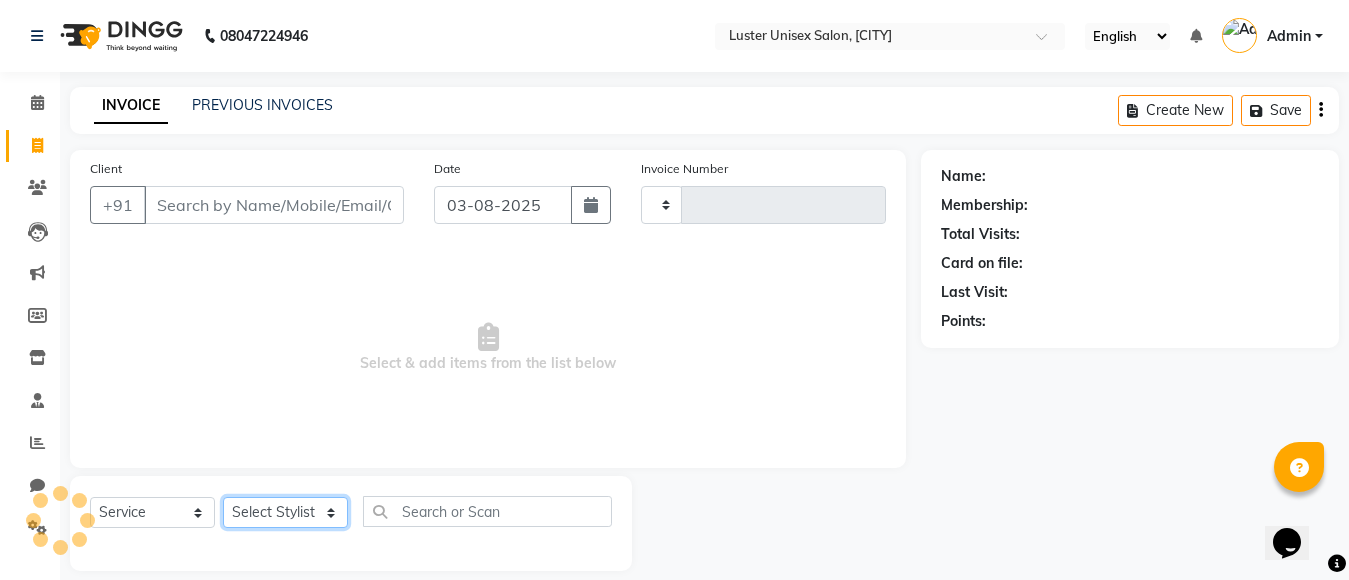 click on "Select Stylist" 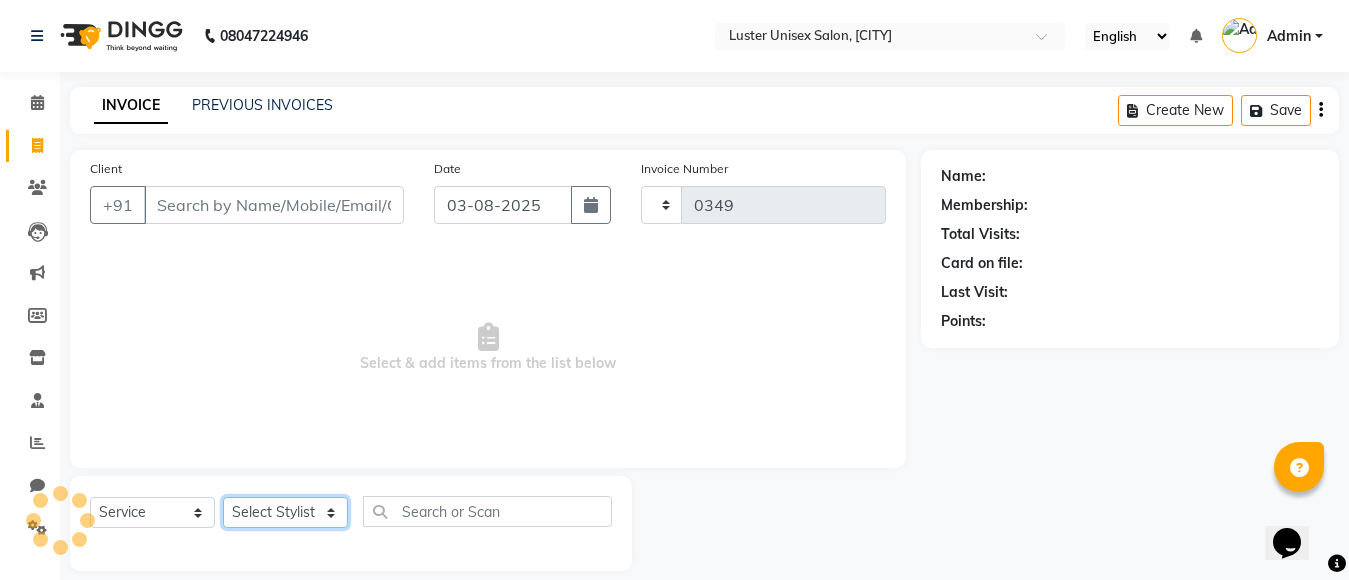select on "7467" 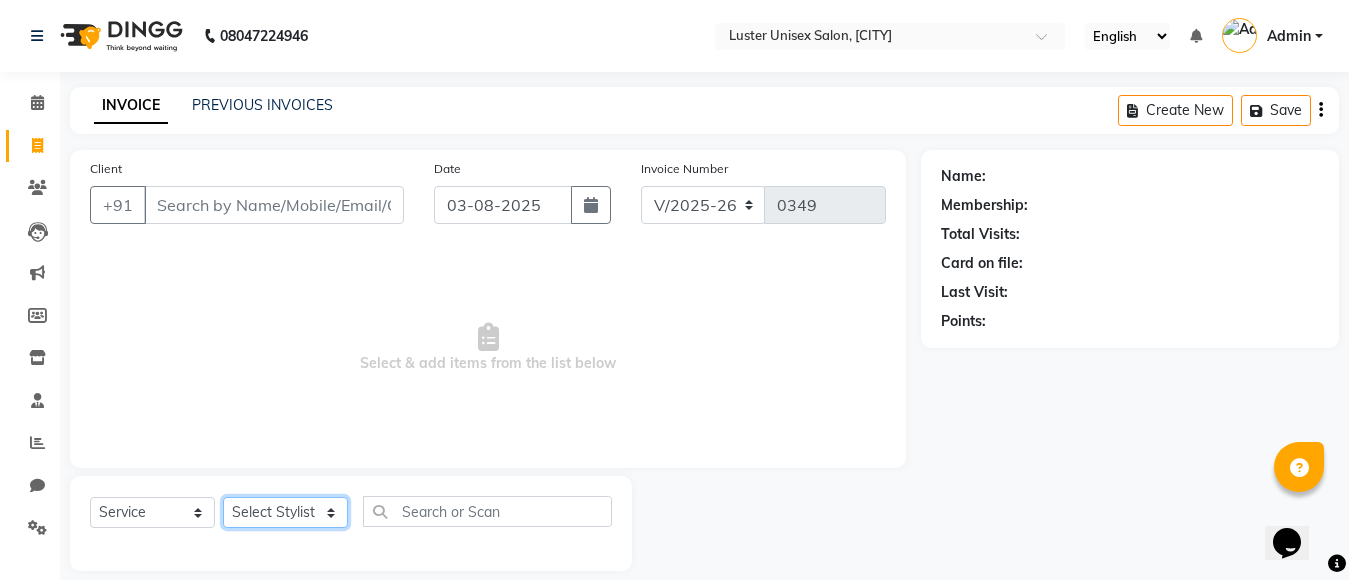 select on "68086" 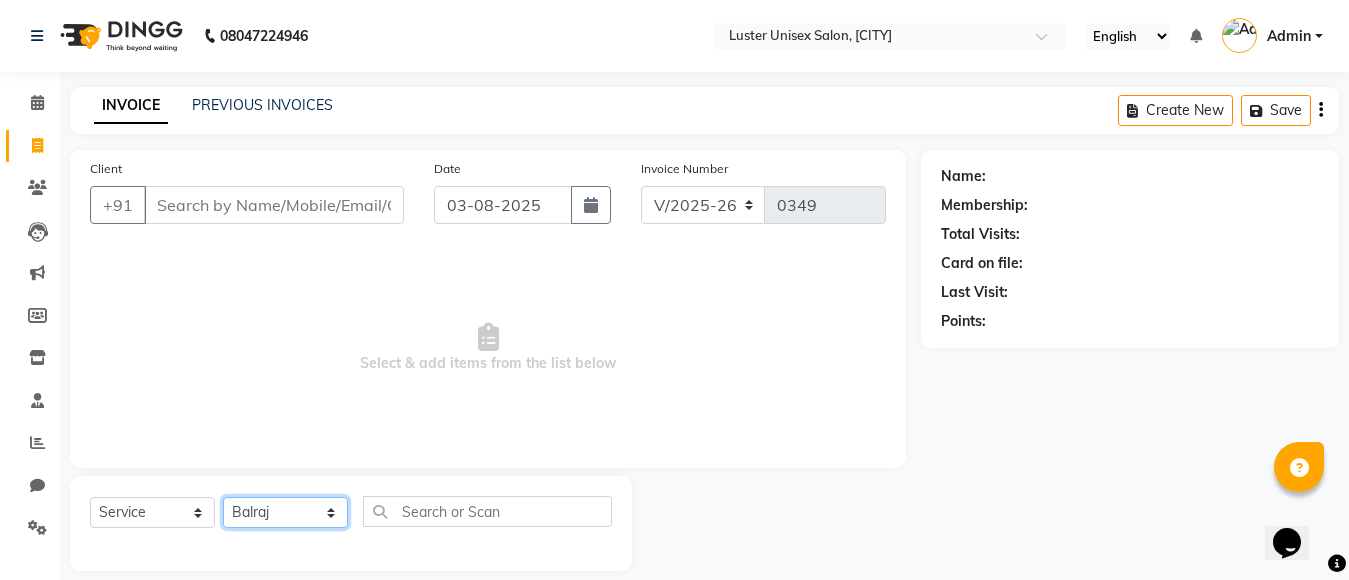 click on "Select Stylist [FIRST] [LAST] [LAST] [LAST]" 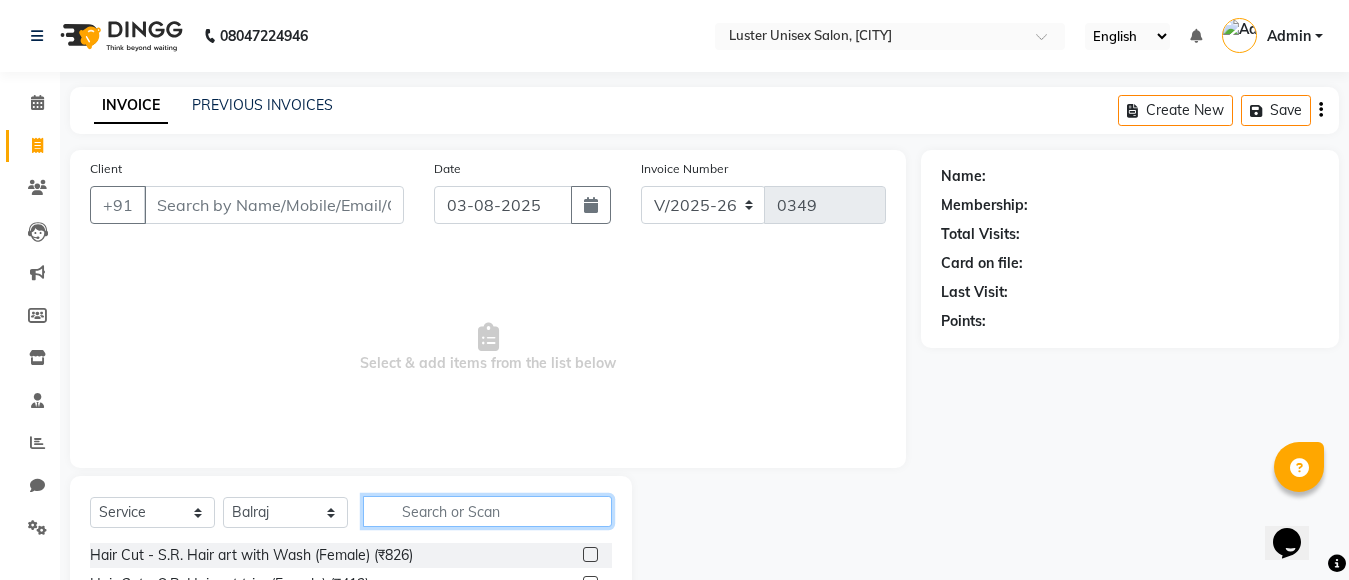 click 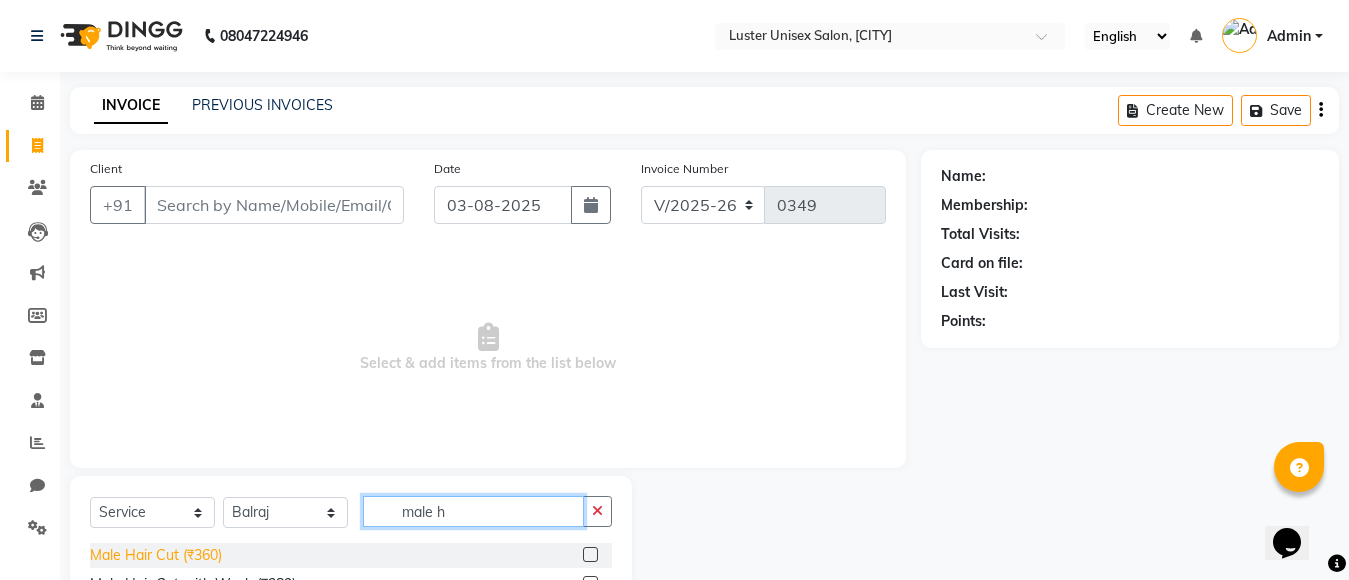 type on "male h" 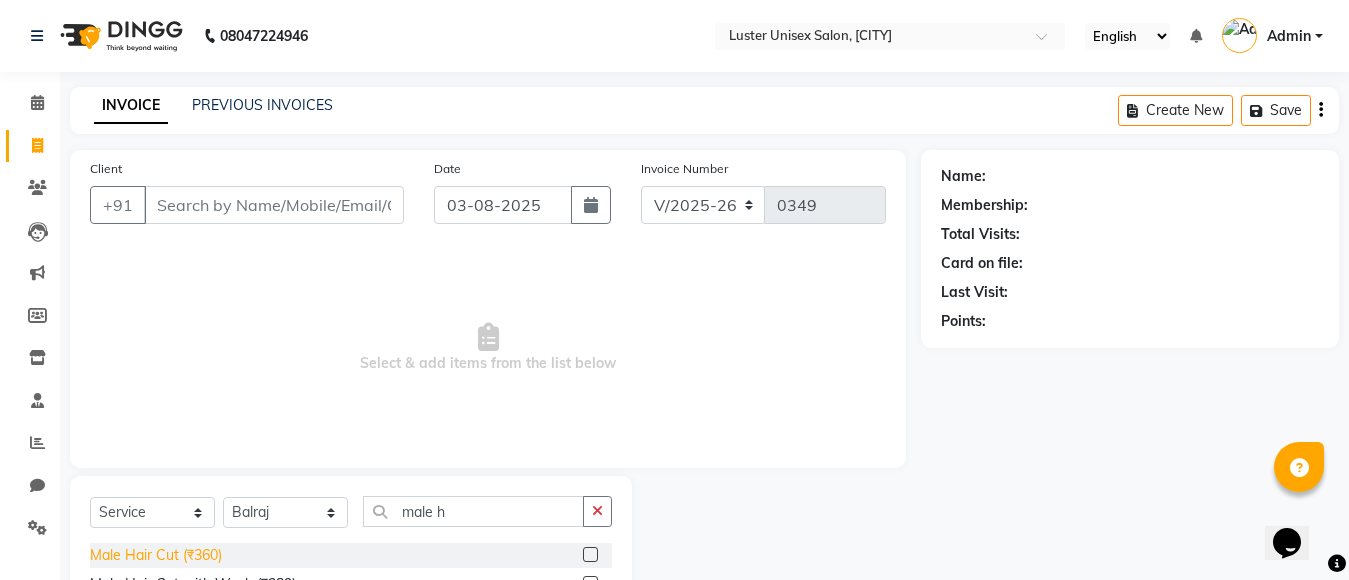 click on "Male Hair Cut (₹360)" 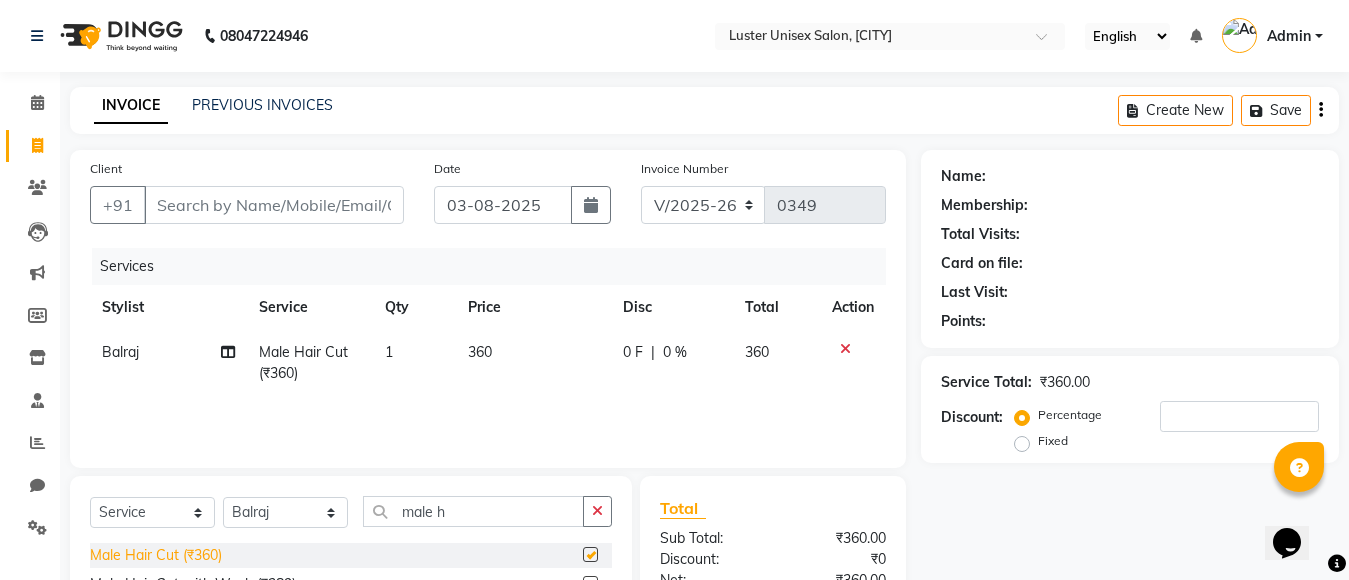 checkbox on "false" 